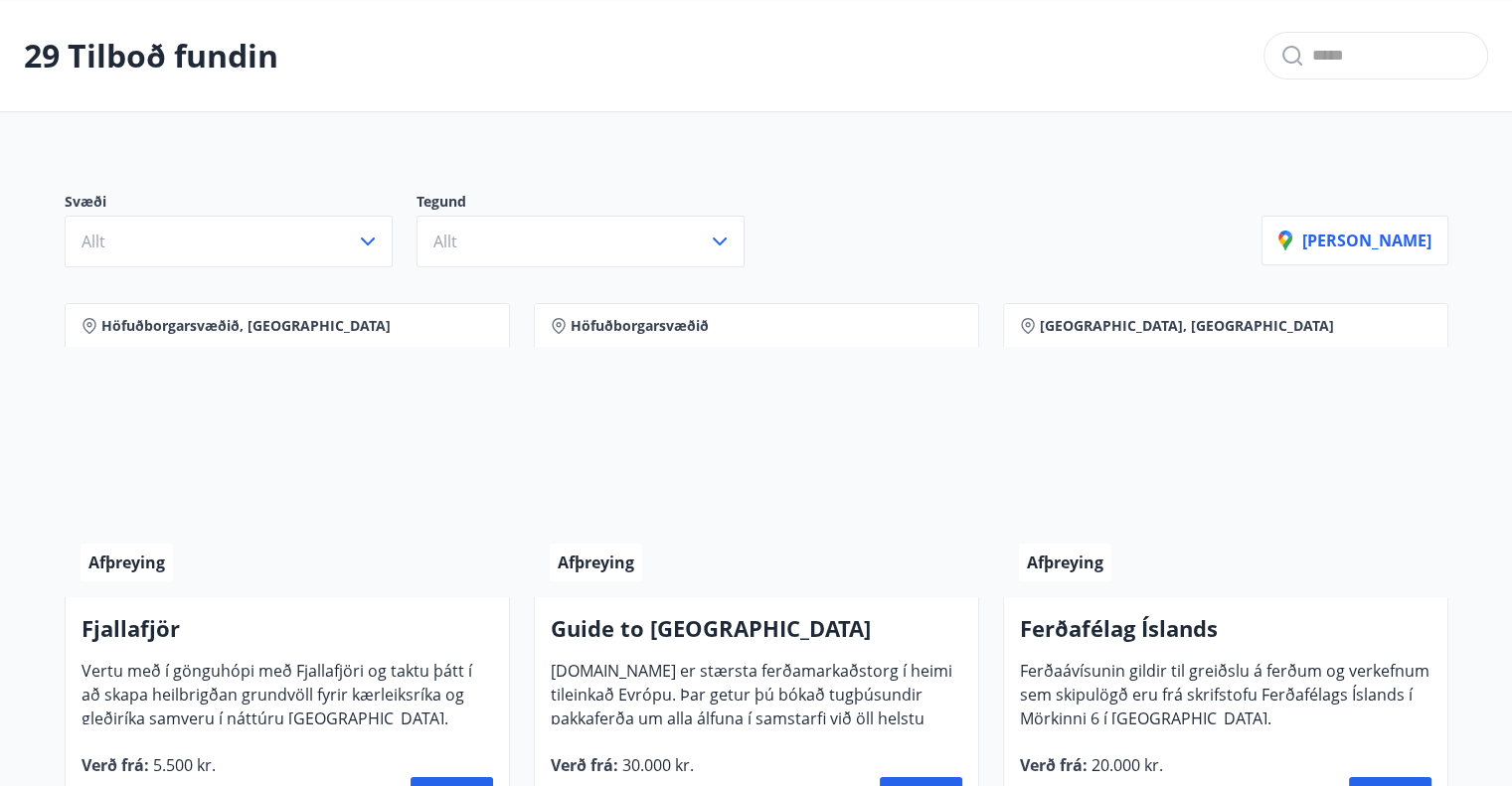 scroll, scrollTop: 0, scrollLeft: 0, axis: both 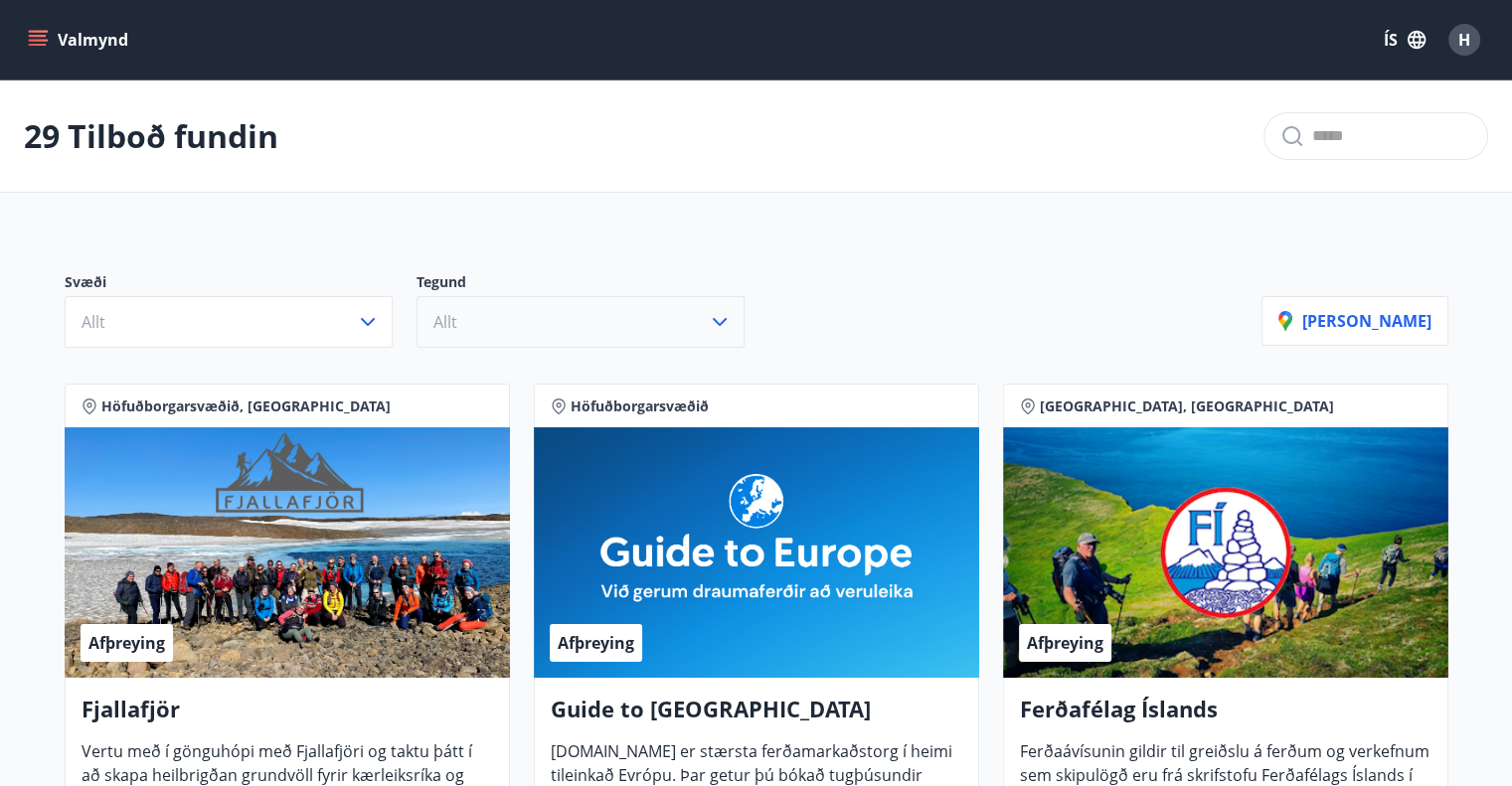 click on "Allt" at bounding box center (581, 322) 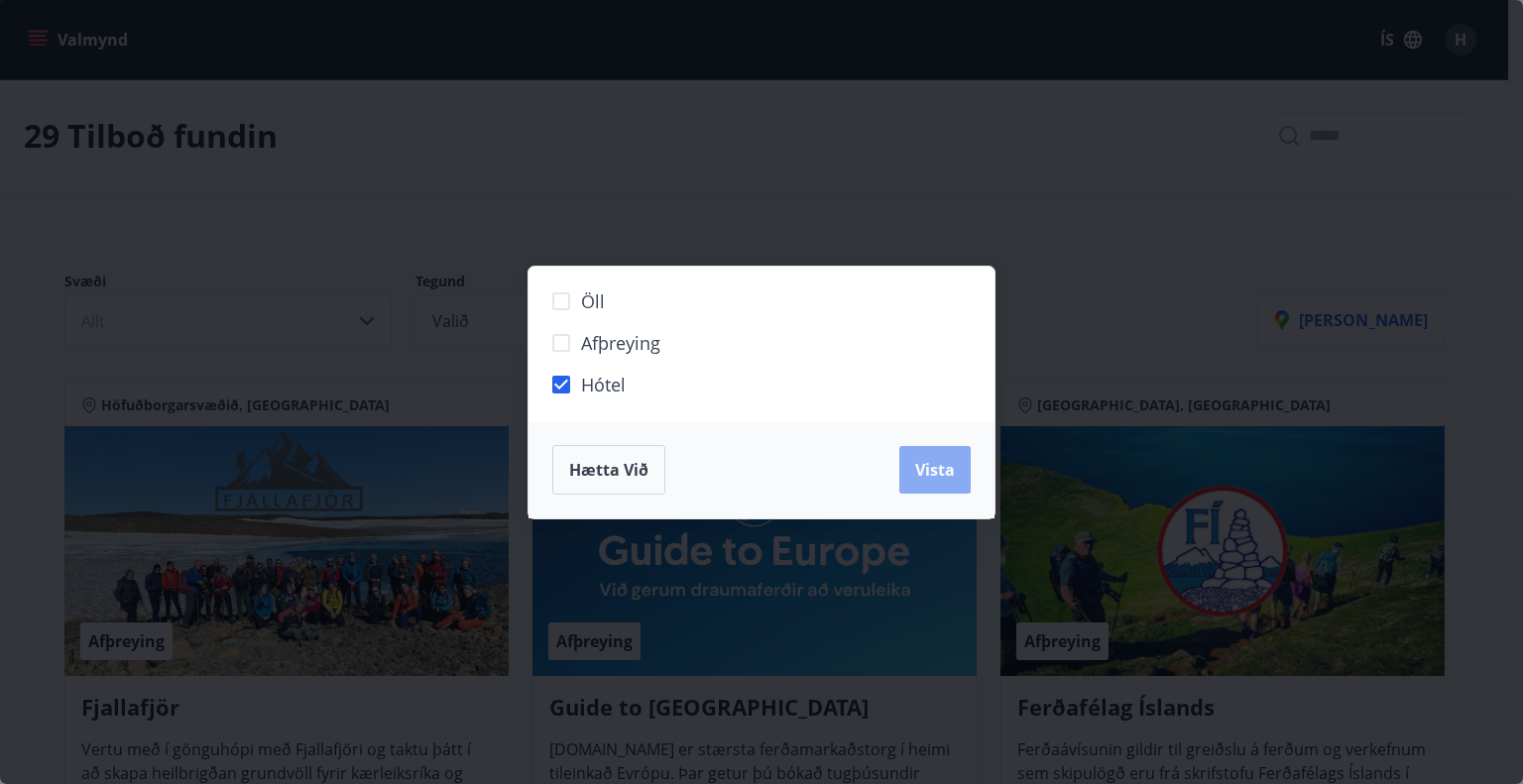 click on "Vista" at bounding box center (935, 470) 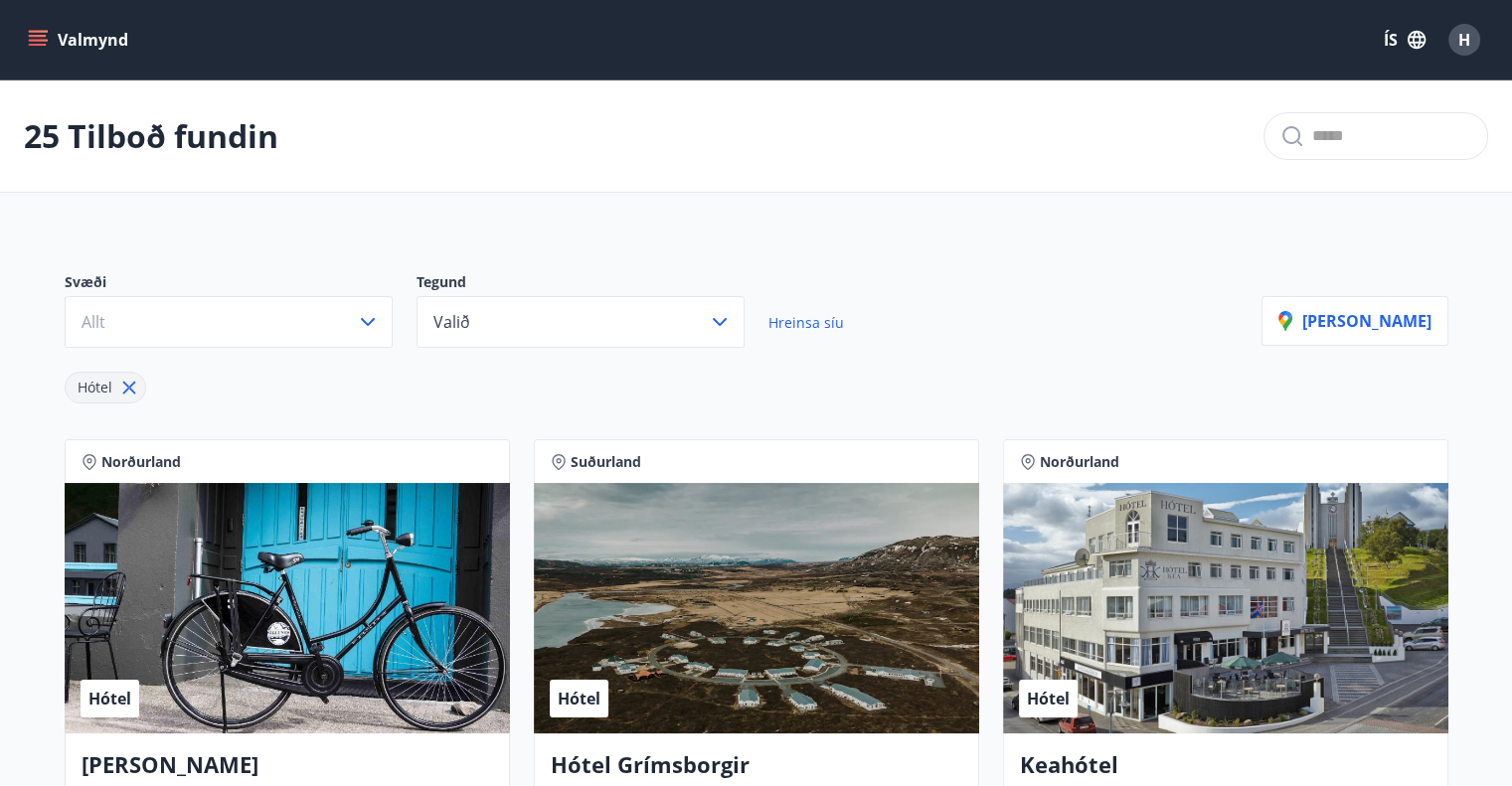 scroll, scrollTop: 199, scrollLeft: 0, axis: vertical 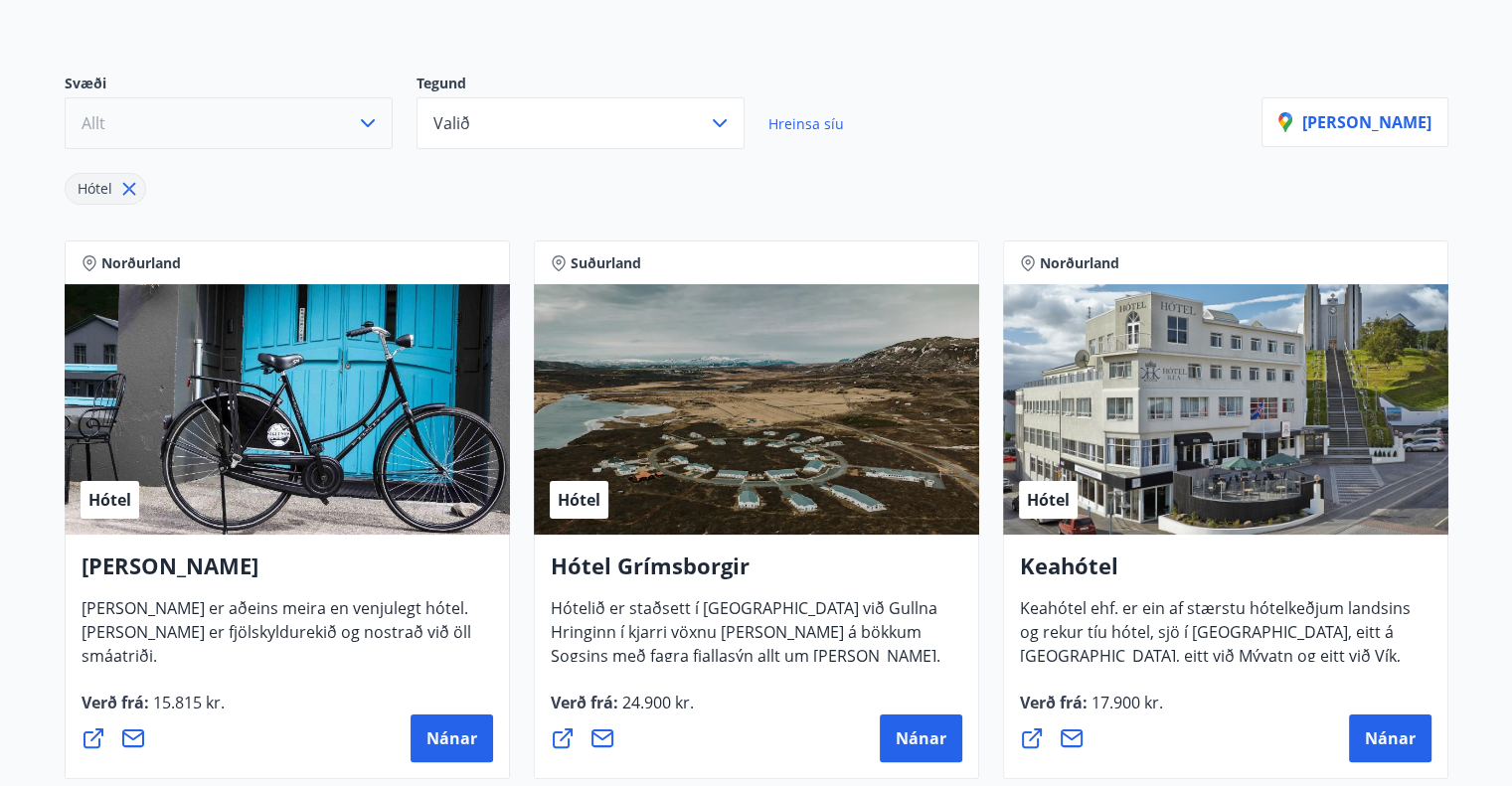 click on "Allt" at bounding box center [229, 123] 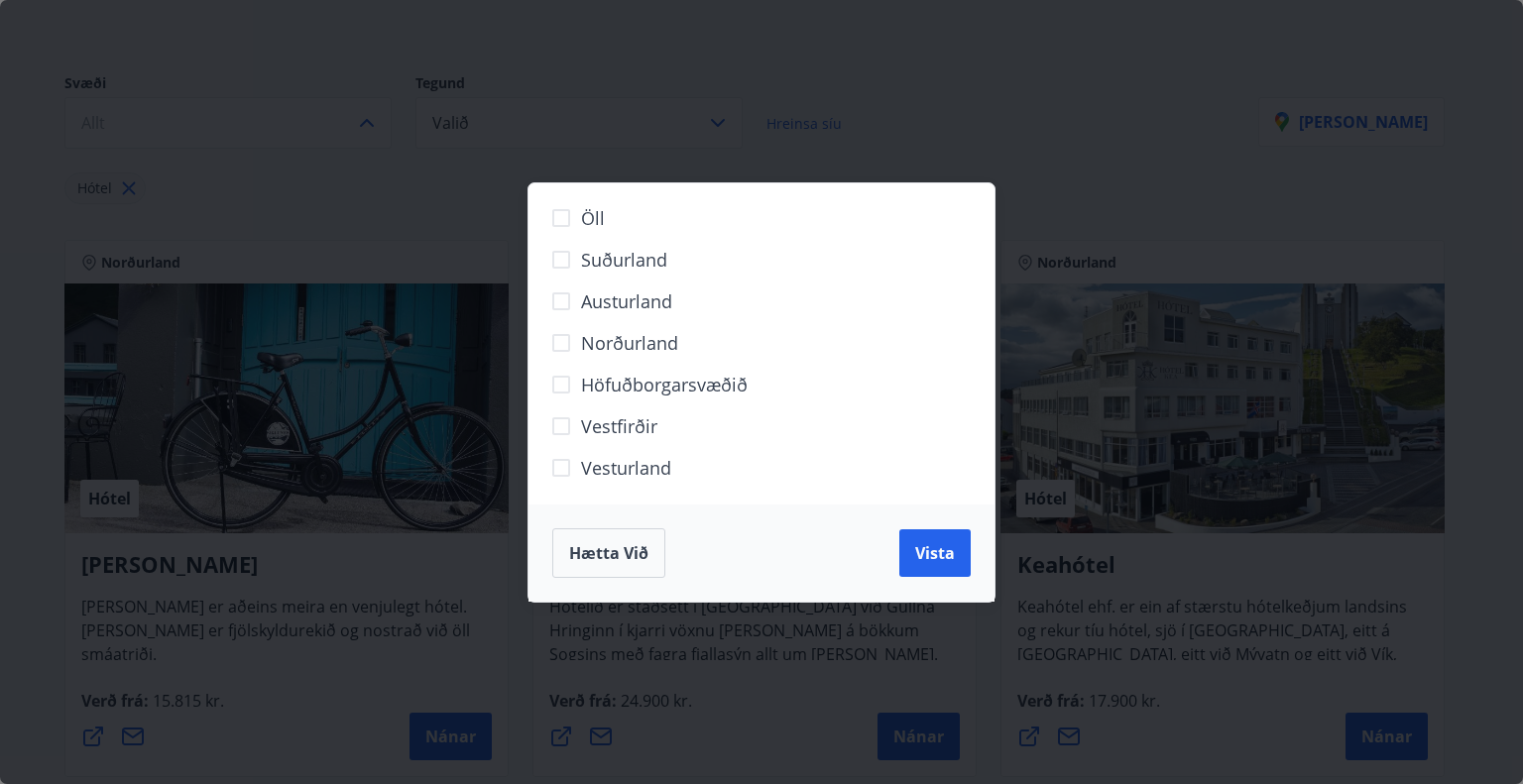 click on "Höfuðborgarsvæðið" at bounding box center (664, 385) 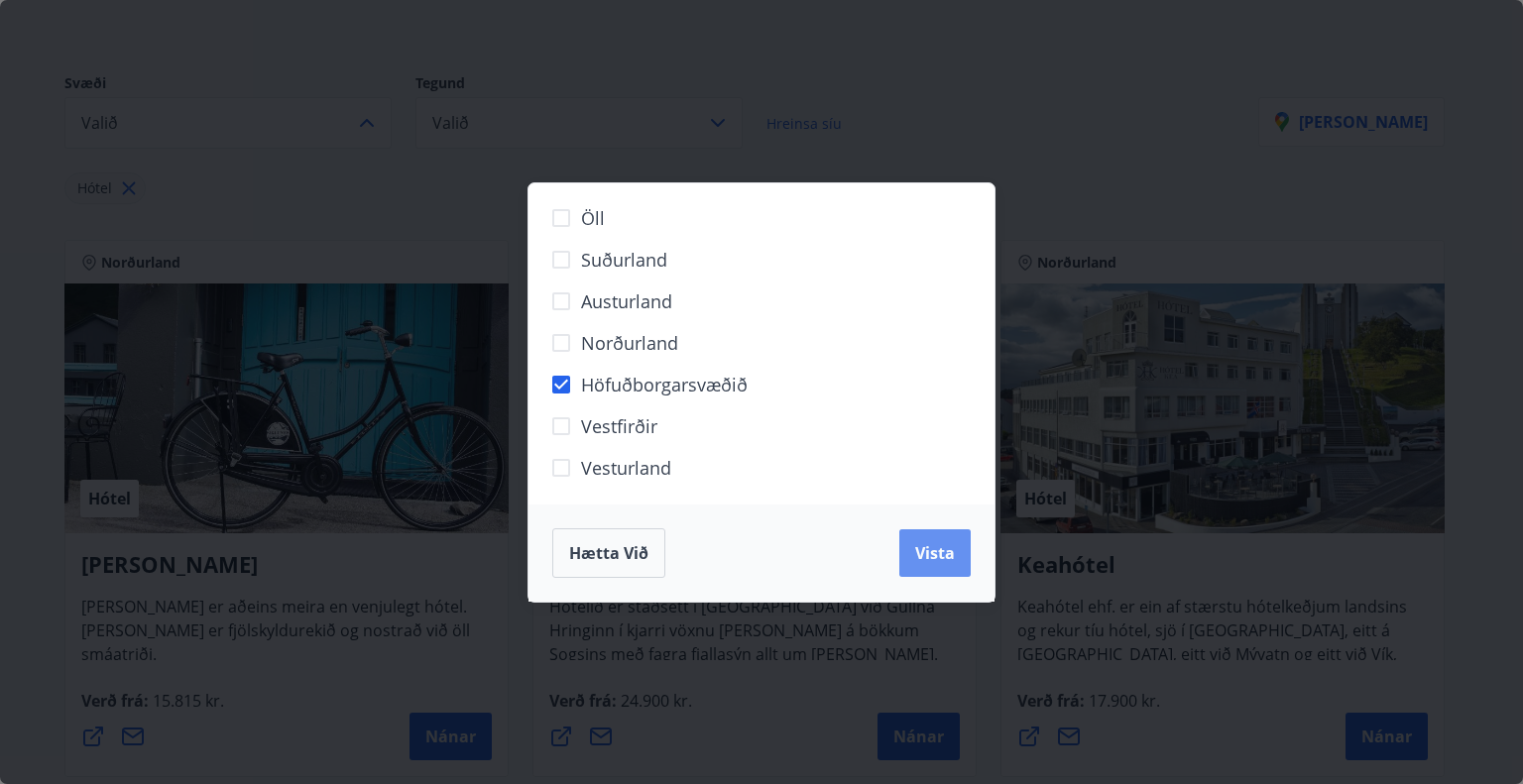 drag, startPoint x: 932, startPoint y: 562, endPoint x: 1365, endPoint y: 472, distance: 442.25445 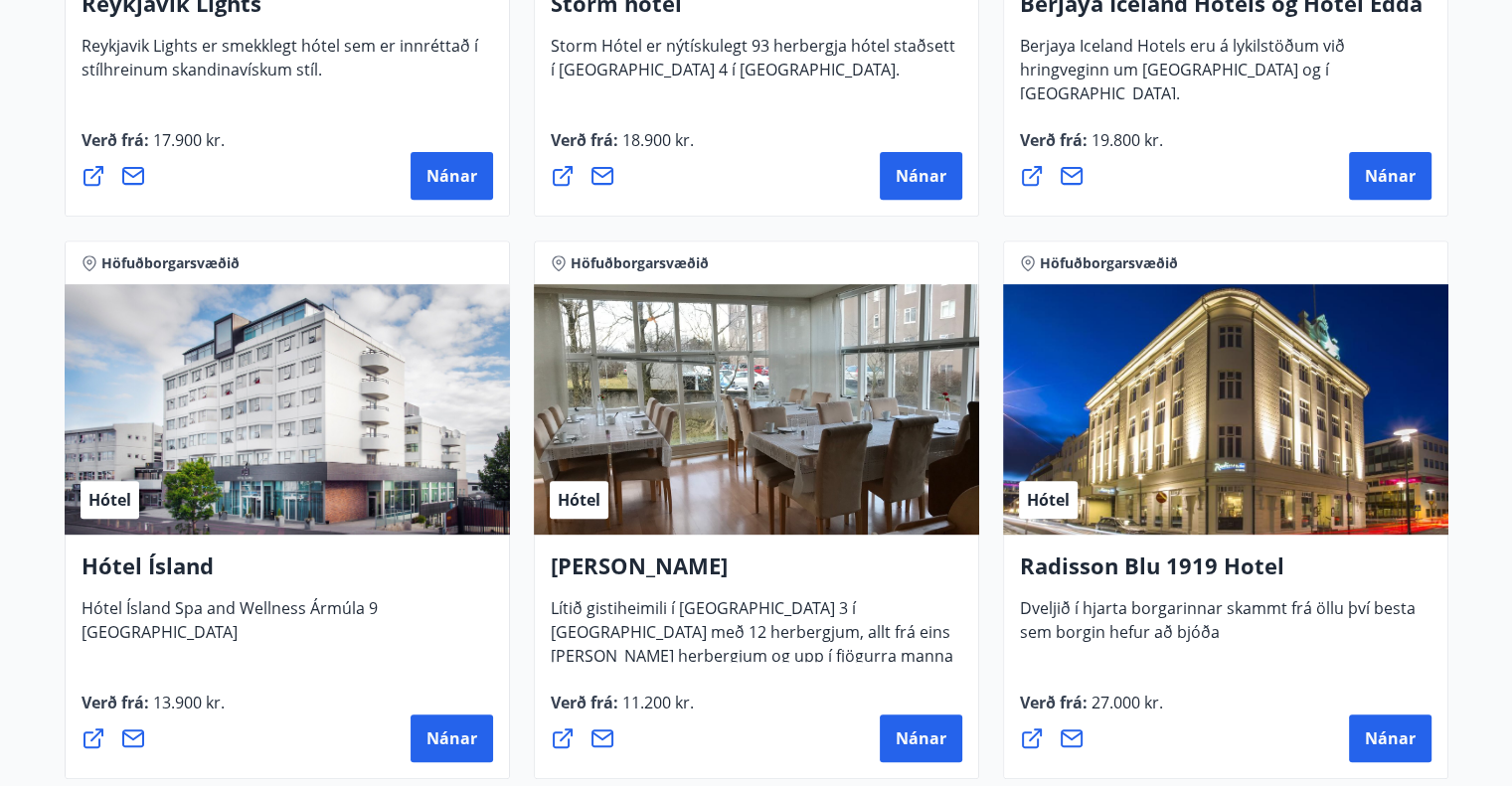 scroll, scrollTop: 894, scrollLeft: 0, axis: vertical 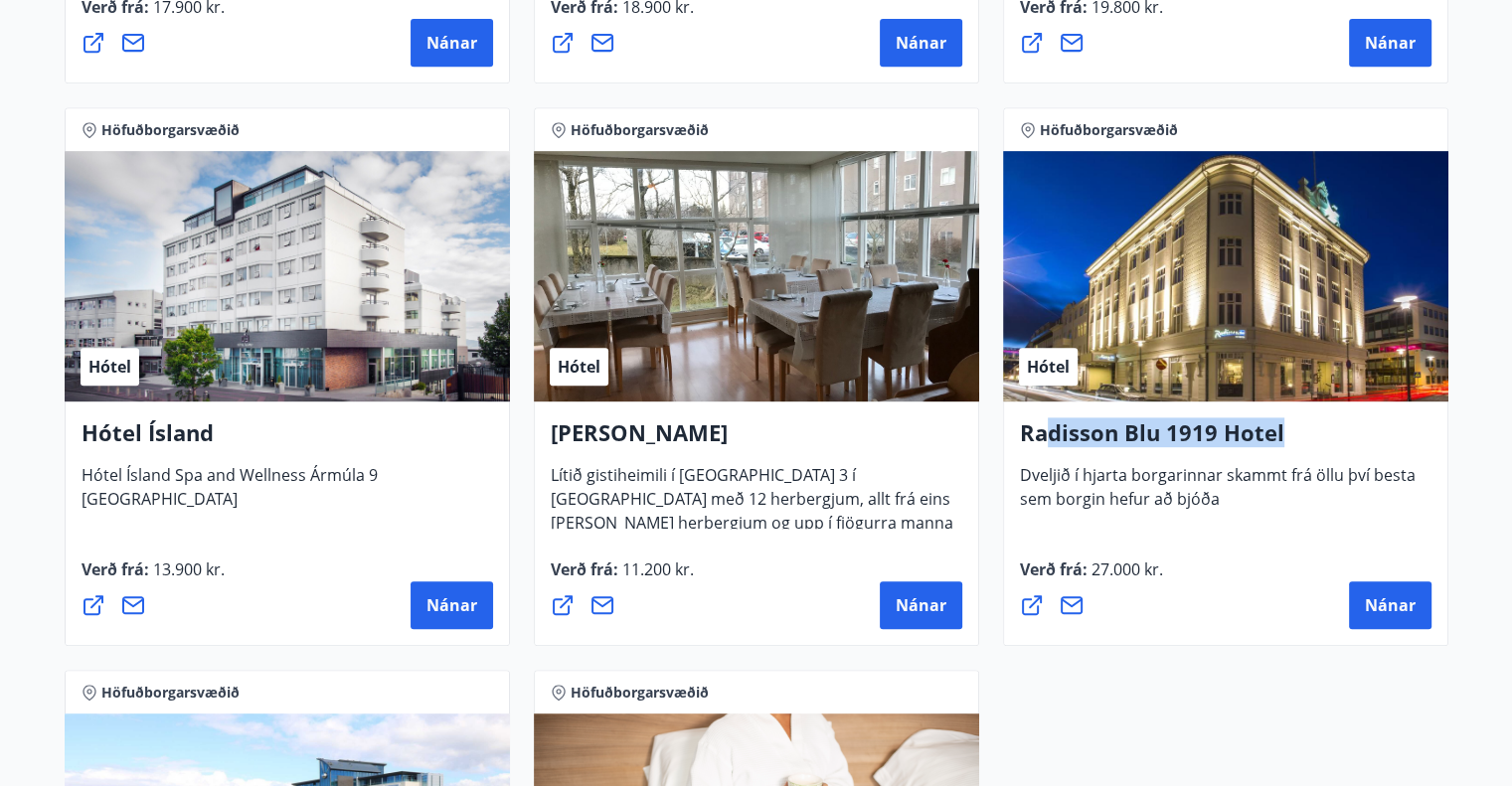 drag, startPoint x: 1053, startPoint y: 436, endPoint x: 1368, endPoint y: 447, distance: 315.192 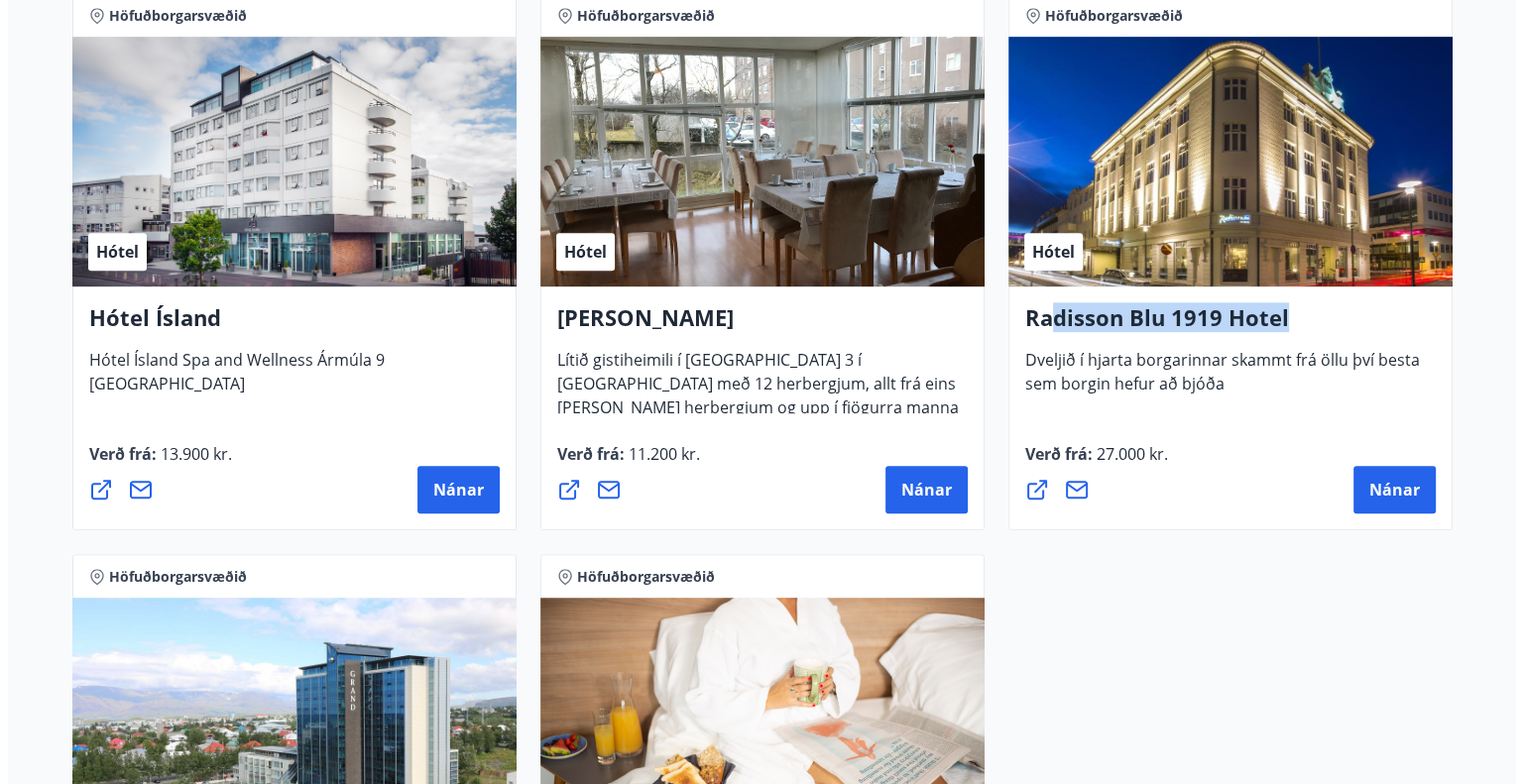 scroll, scrollTop: 975, scrollLeft: 0, axis: vertical 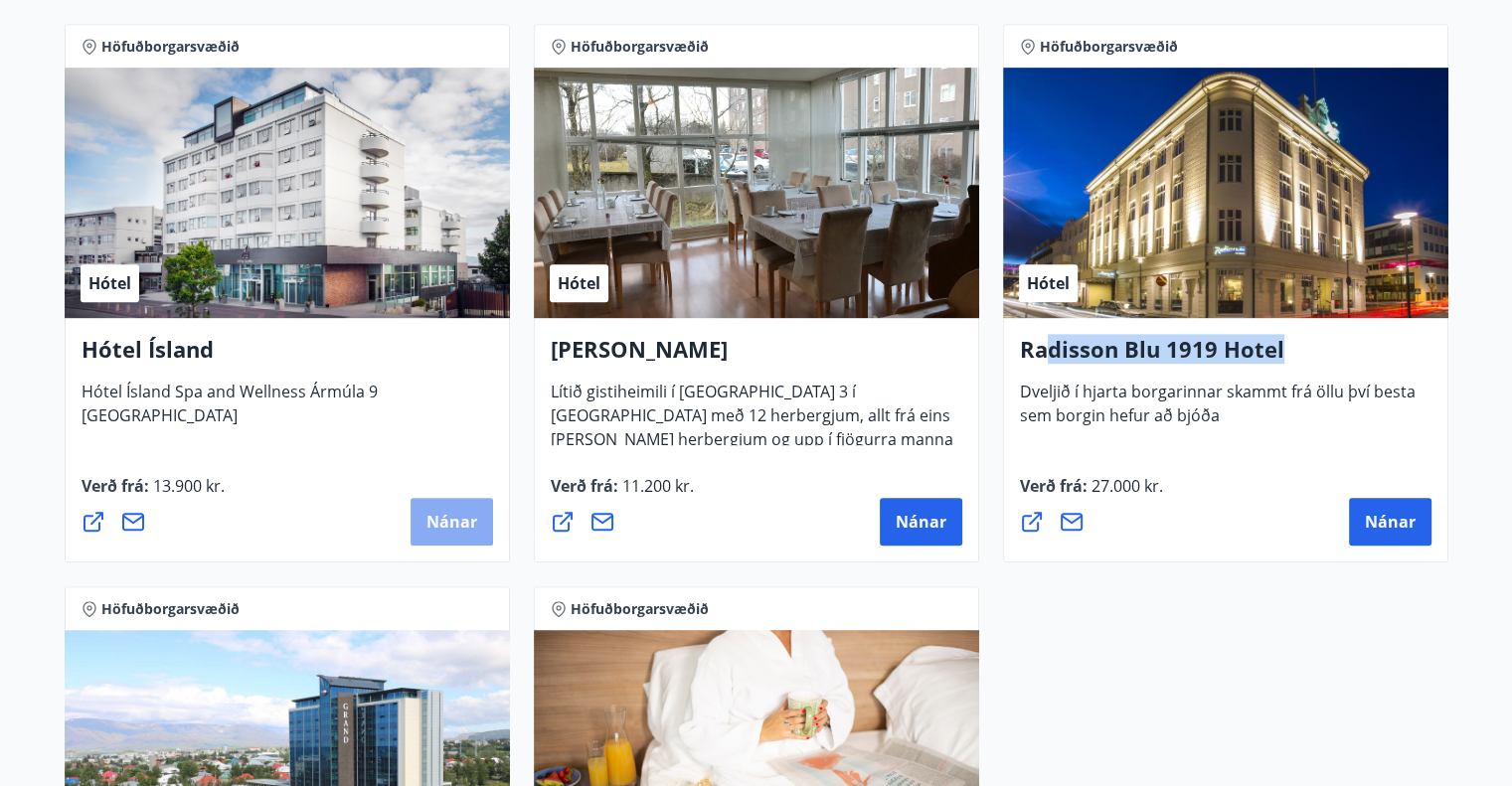 click on "Nánar" at bounding box center (451, 522) 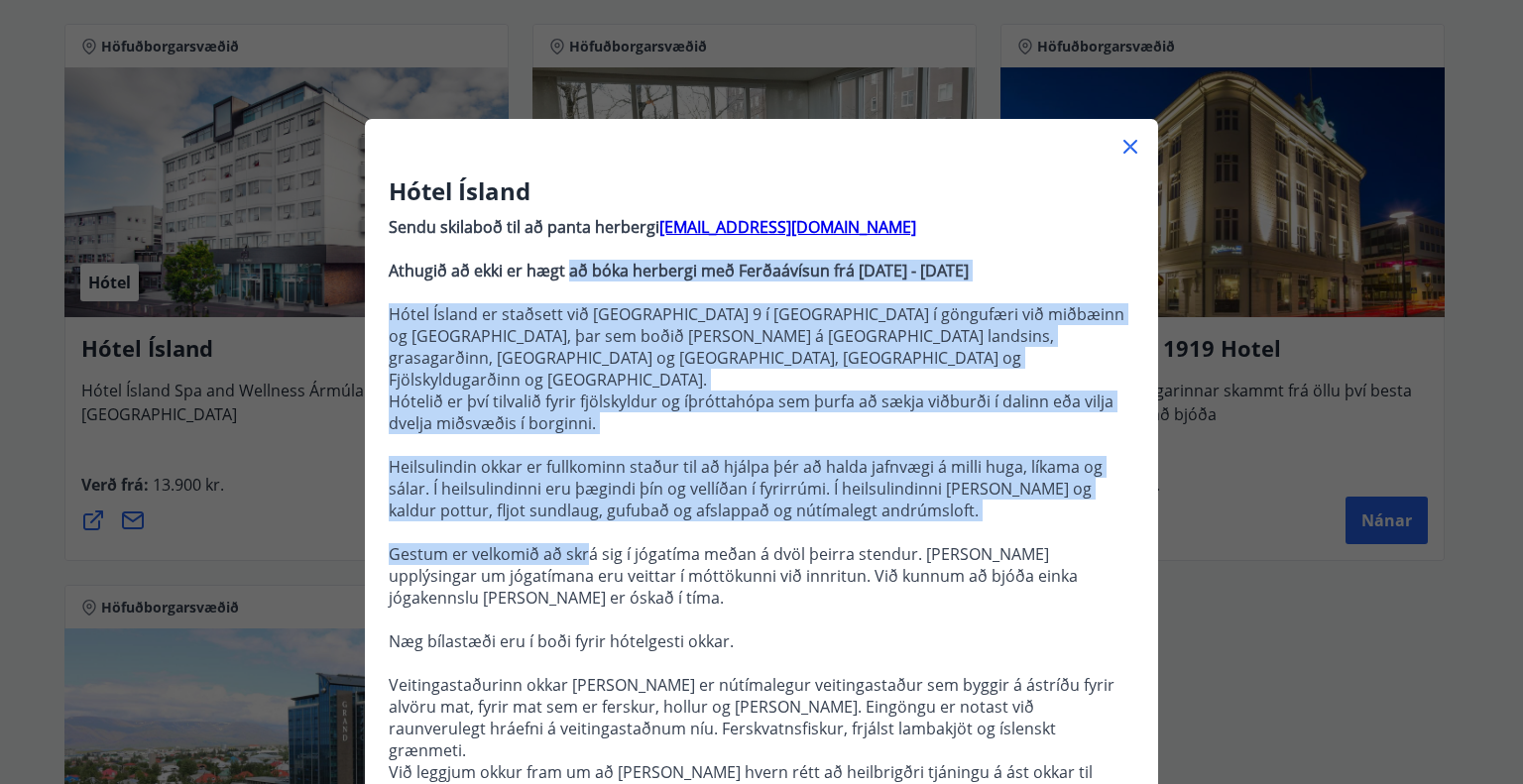 drag, startPoint x: 558, startPoint y: 270, endPoint x: 580, endPoint y: 525, distance: 255.94726 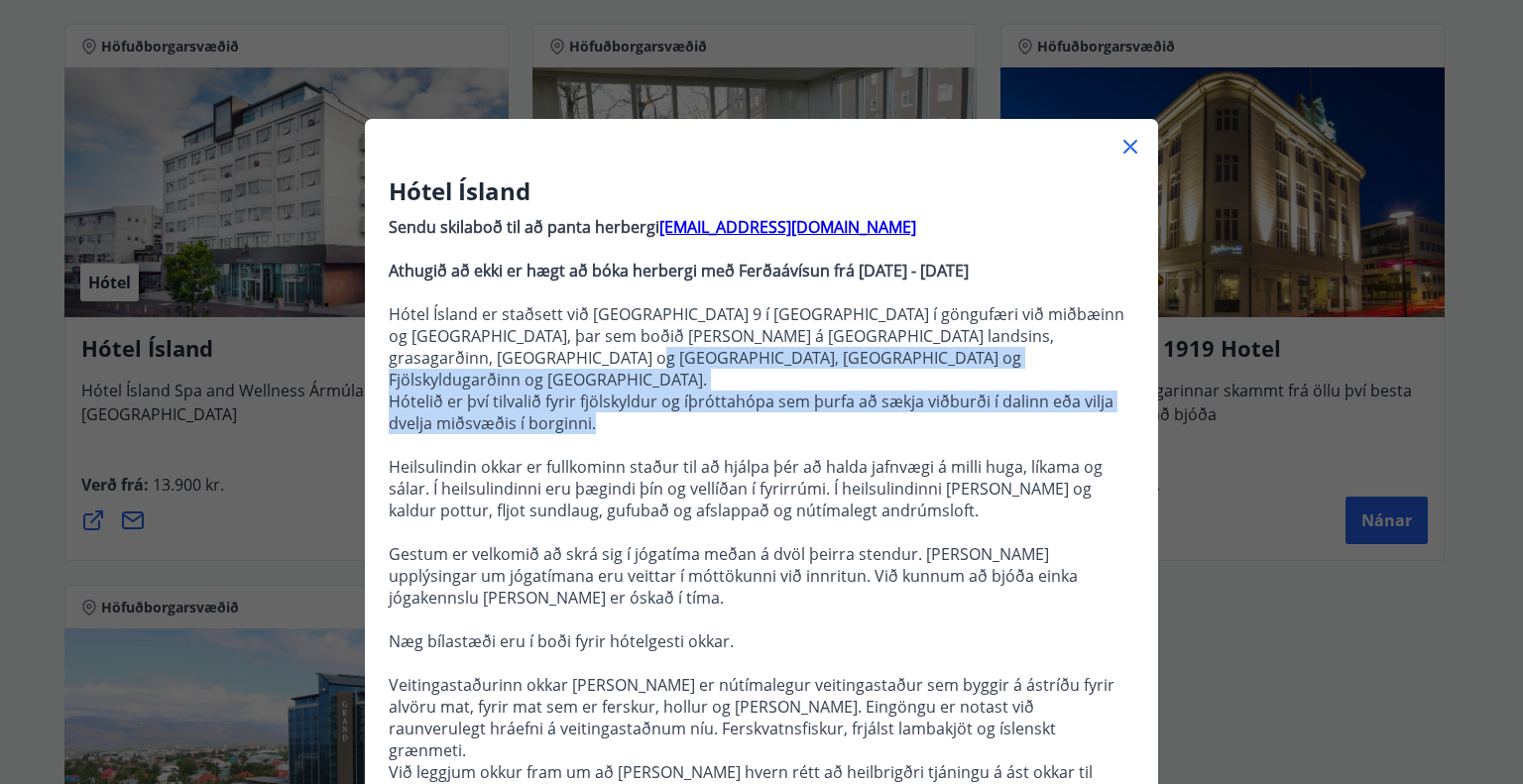 drag, startPoint x: 492, startPoint y: 350, endPoint x: 524, endPoint y: 434, distance: 89.88882 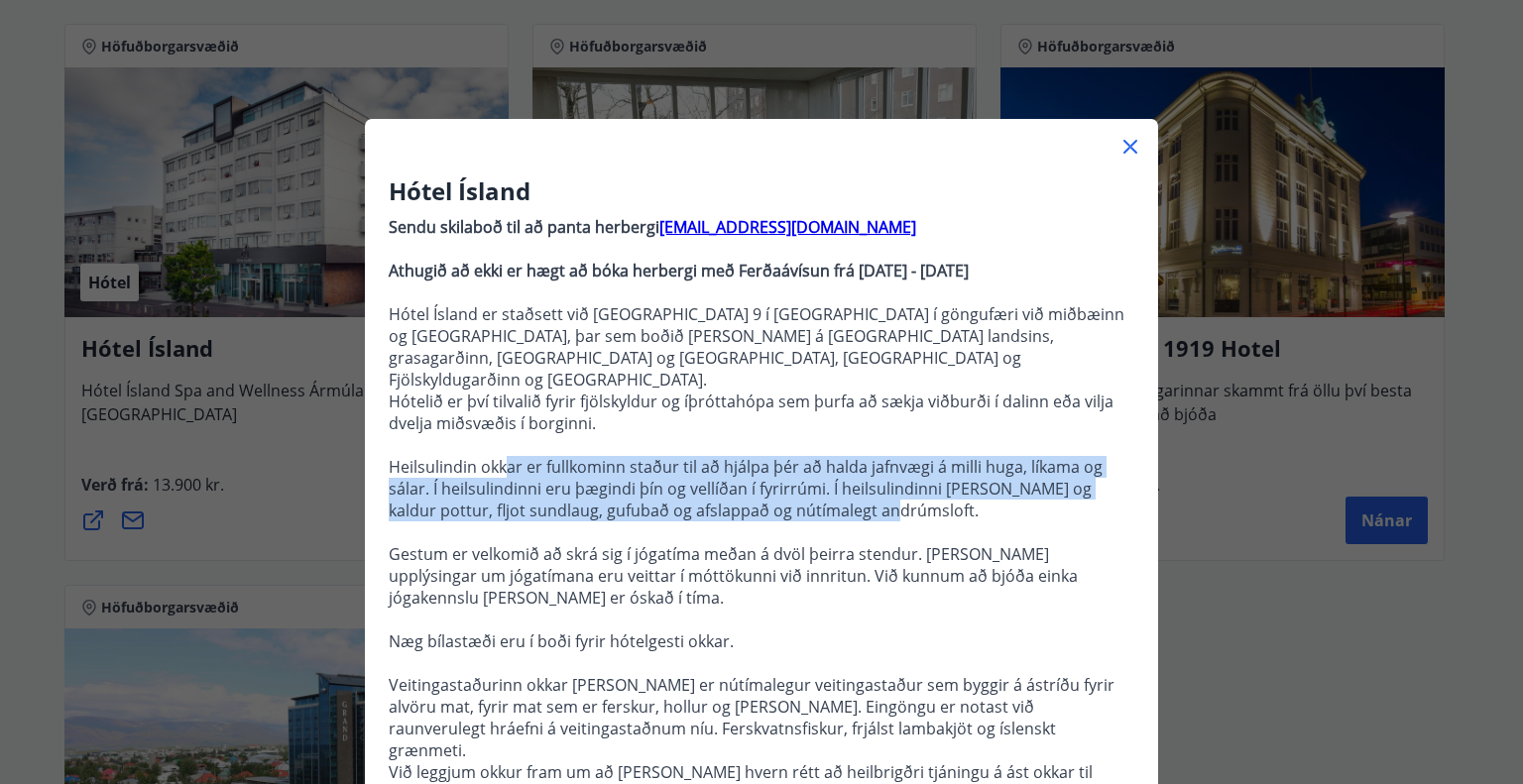 drag, startPoint x: 498, startPoint y: 451, endPoint x: 823, endPoint y: 500, distance: 328.67309 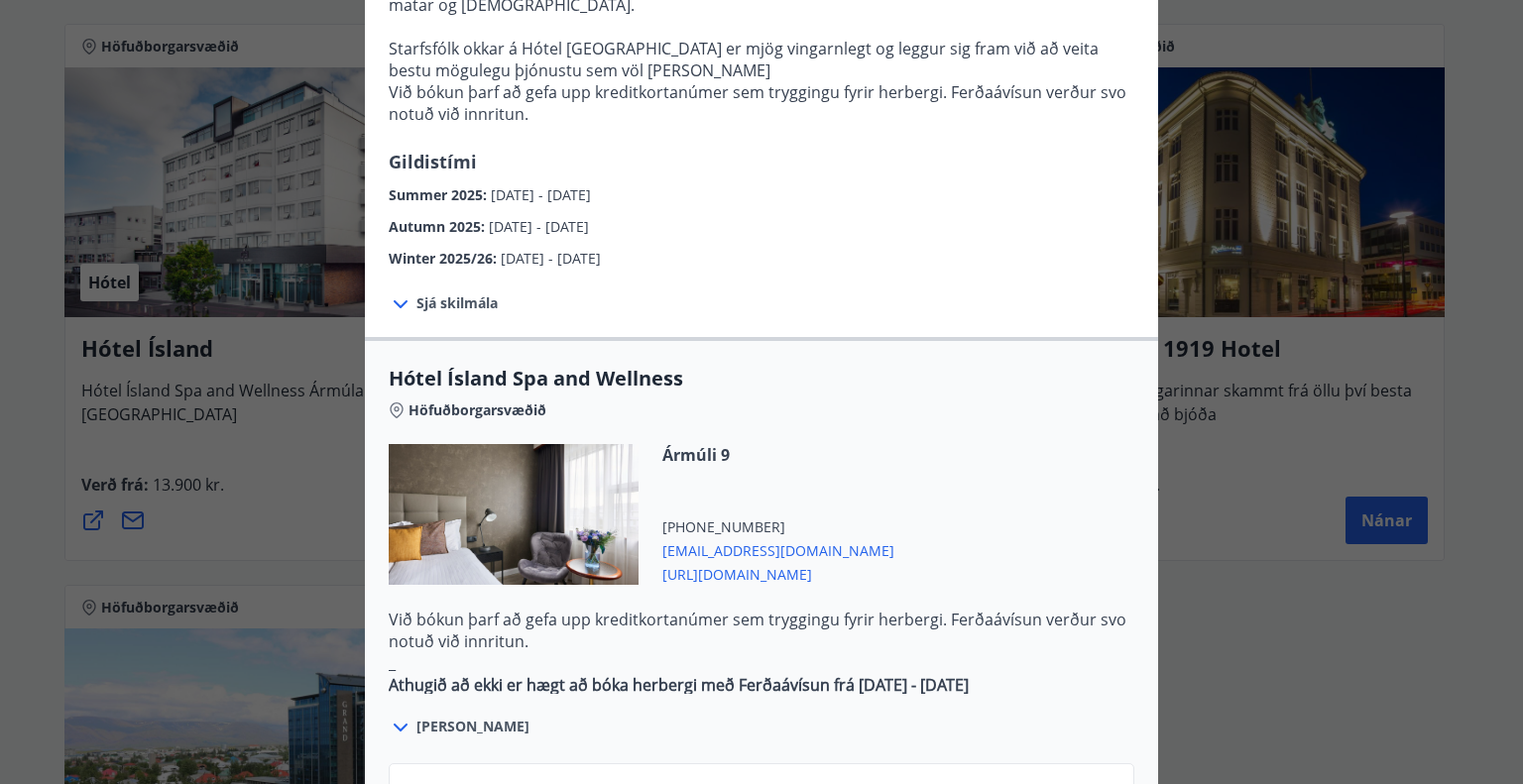 scroll, scrollTop: 793, scrollLeft: 0, axis: vertical 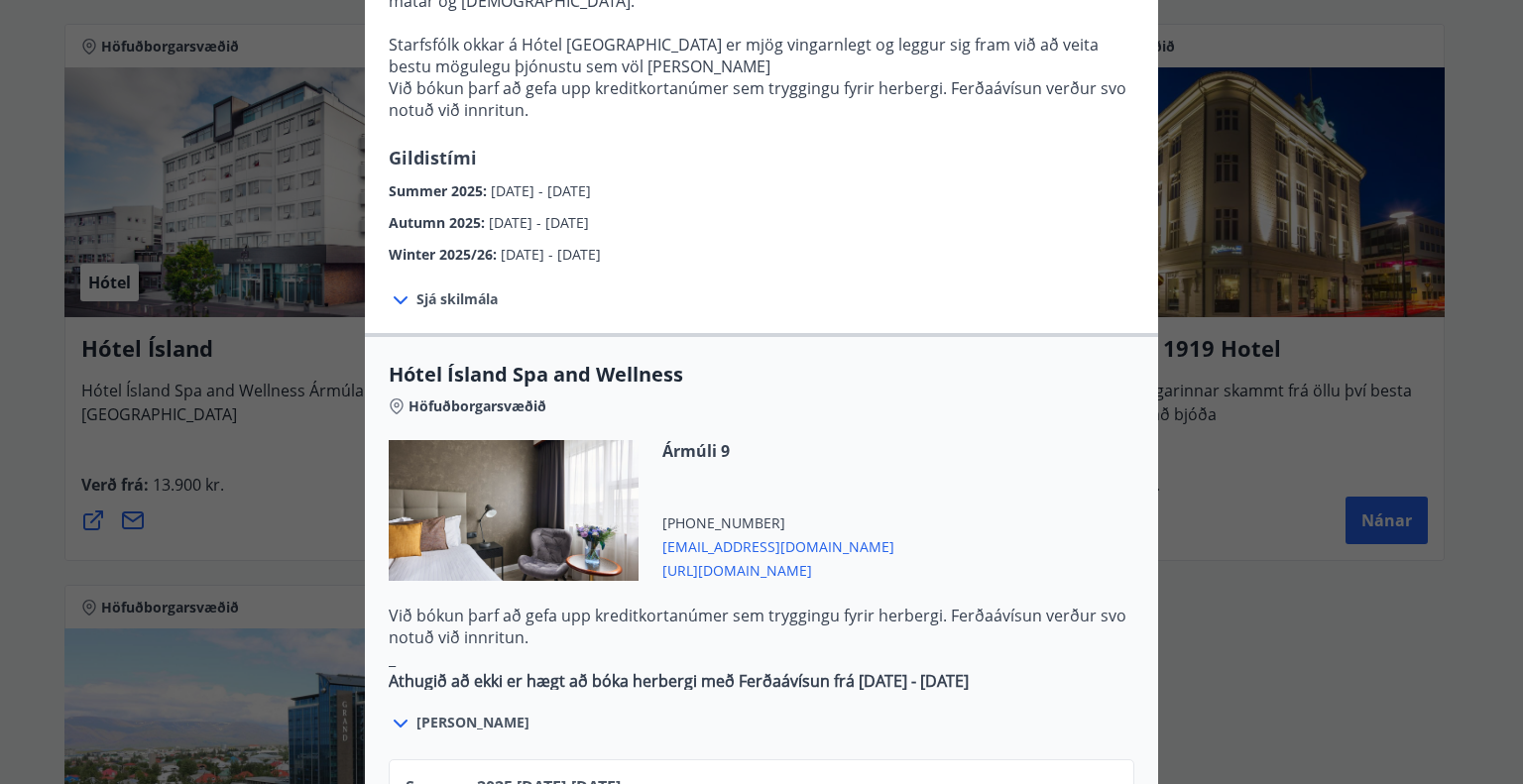 click on "[URL][DOMAIN_NAME]" at bounding box center [778, 569] 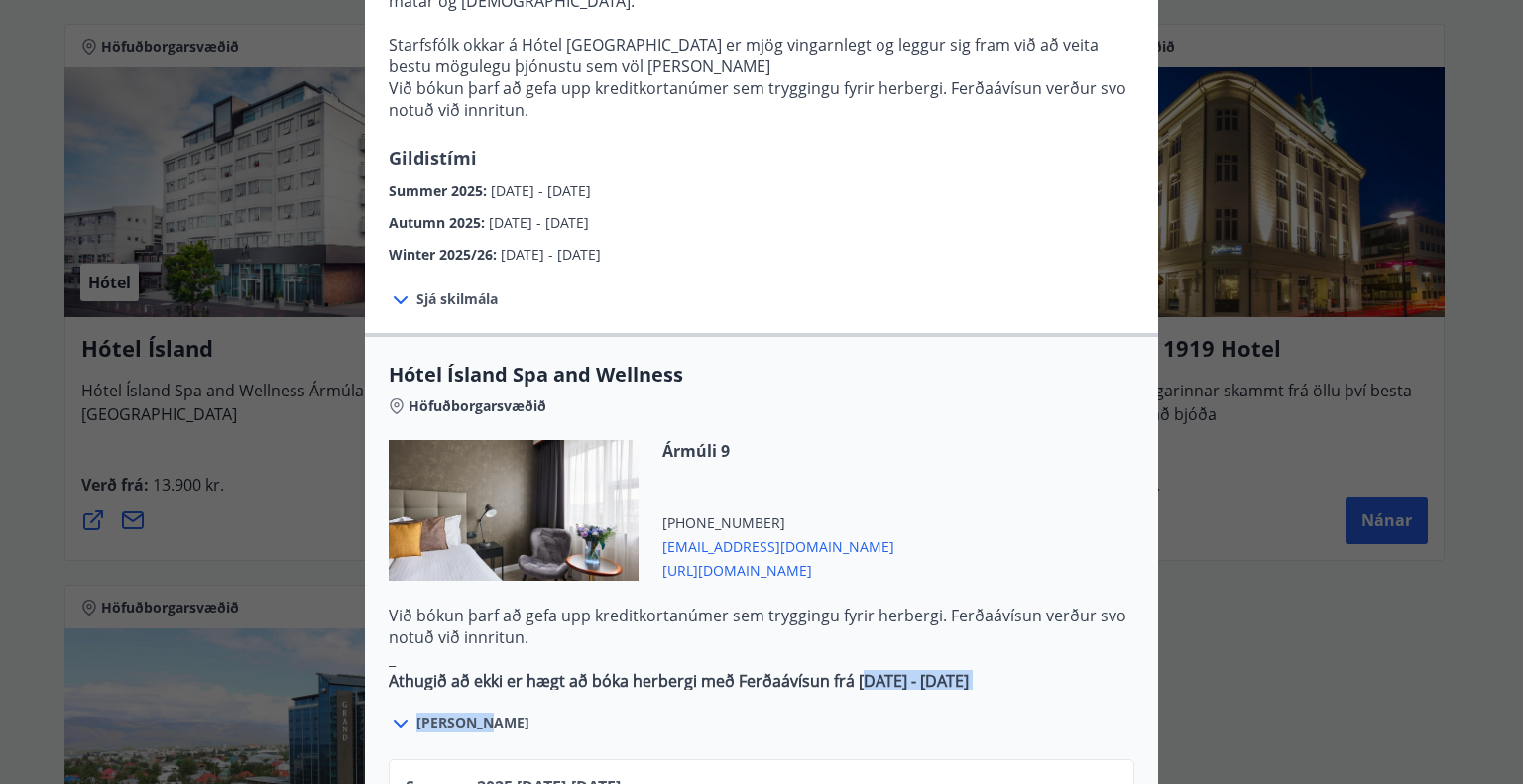 drag, startPoint x: 862, startPoint y: 606, endPoint x: 1034, endPoint y: 626, distance: 173.15889 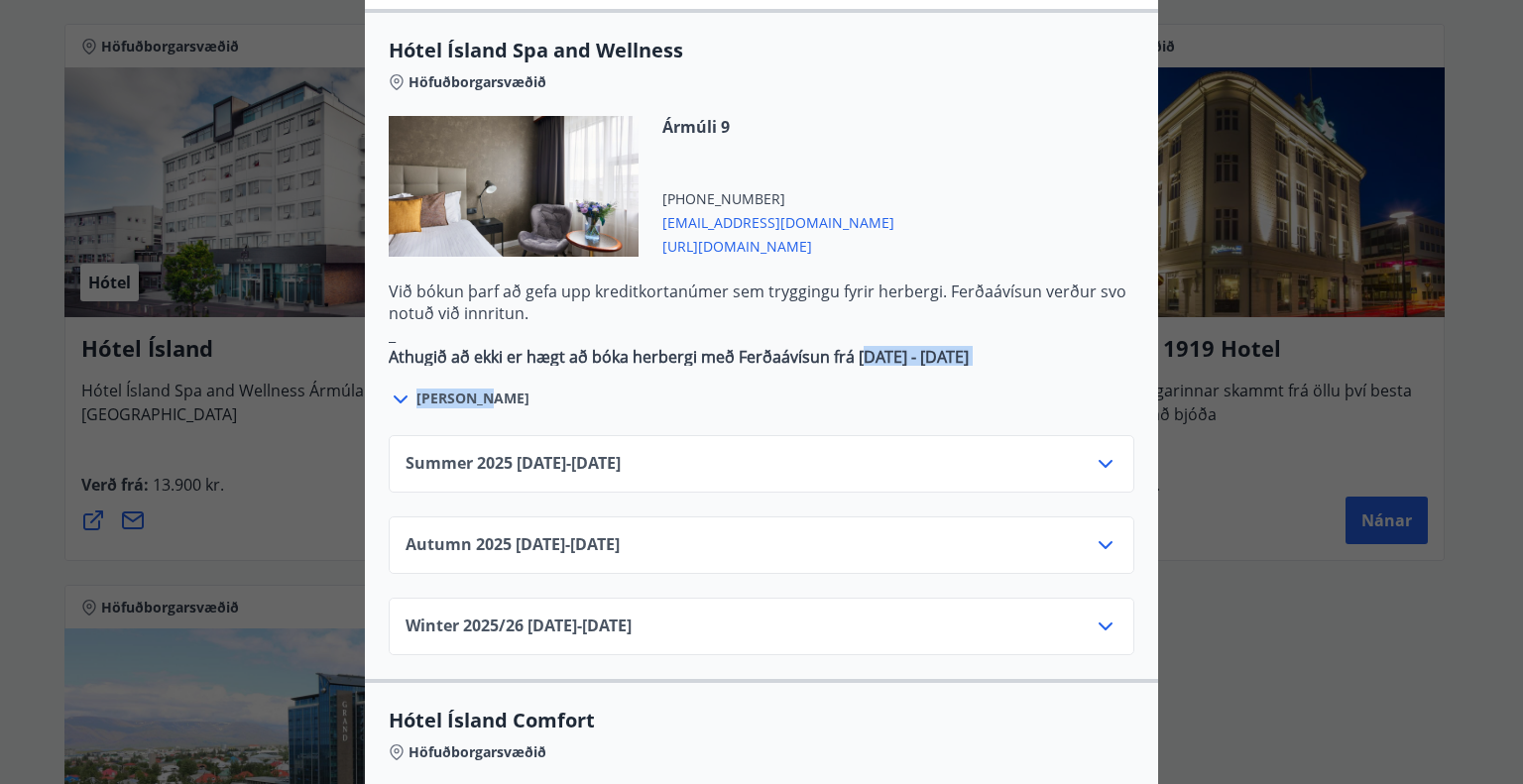 scroll, scrollTop: 1189, scrollLeft: 0, axis: vertical 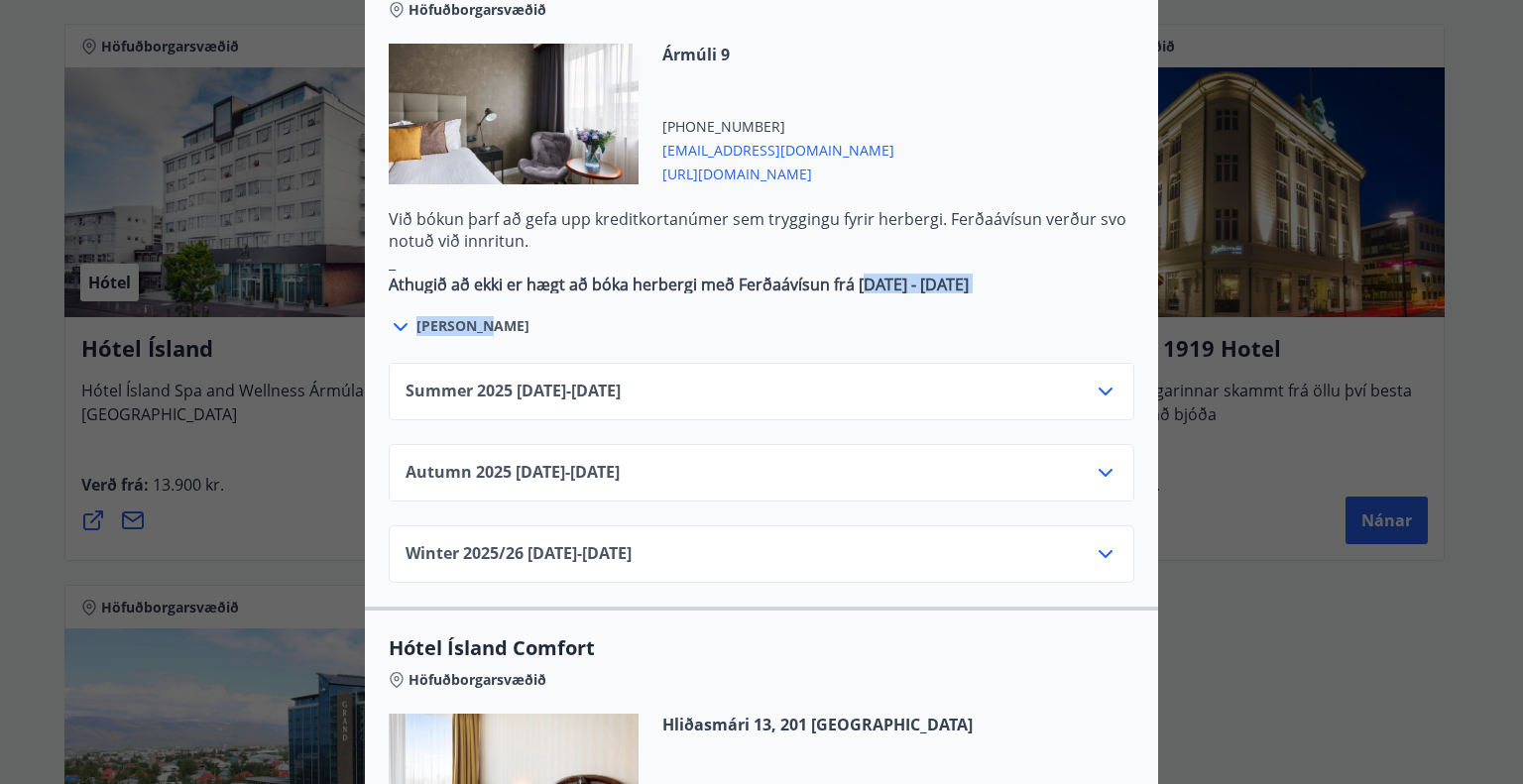 click 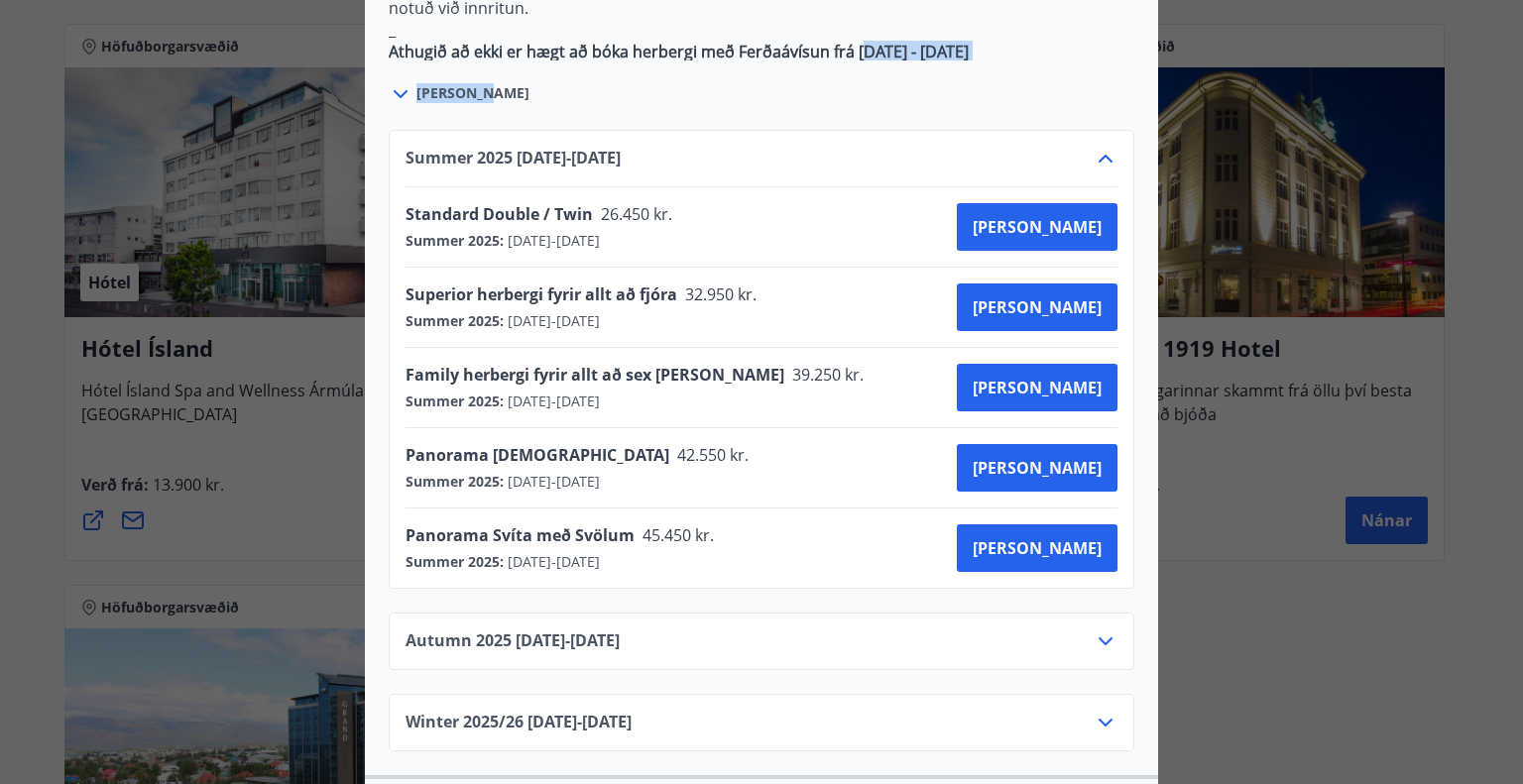 scroll, scrollTop: 1388, scrollLeft: 0, axis: vertical 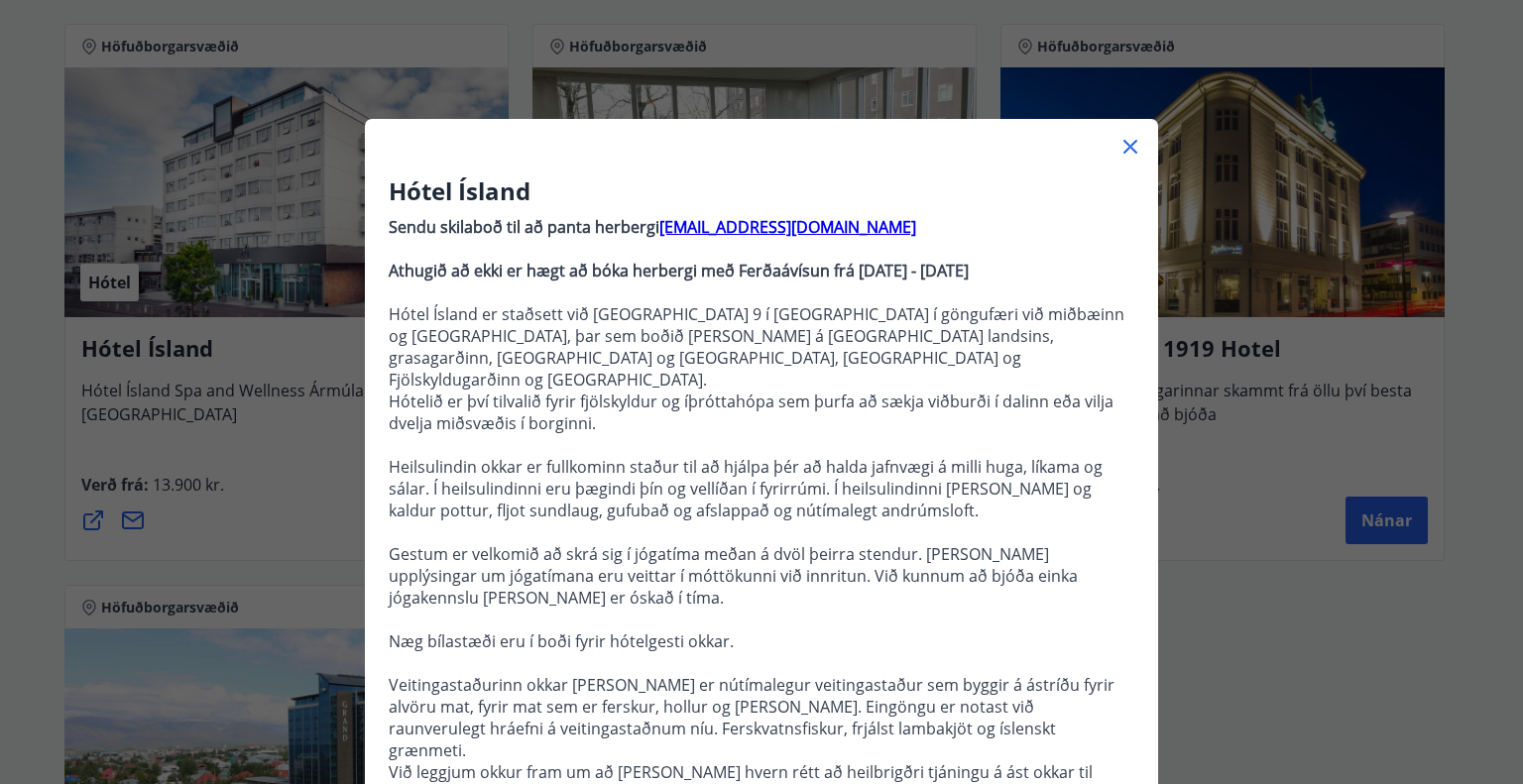 click 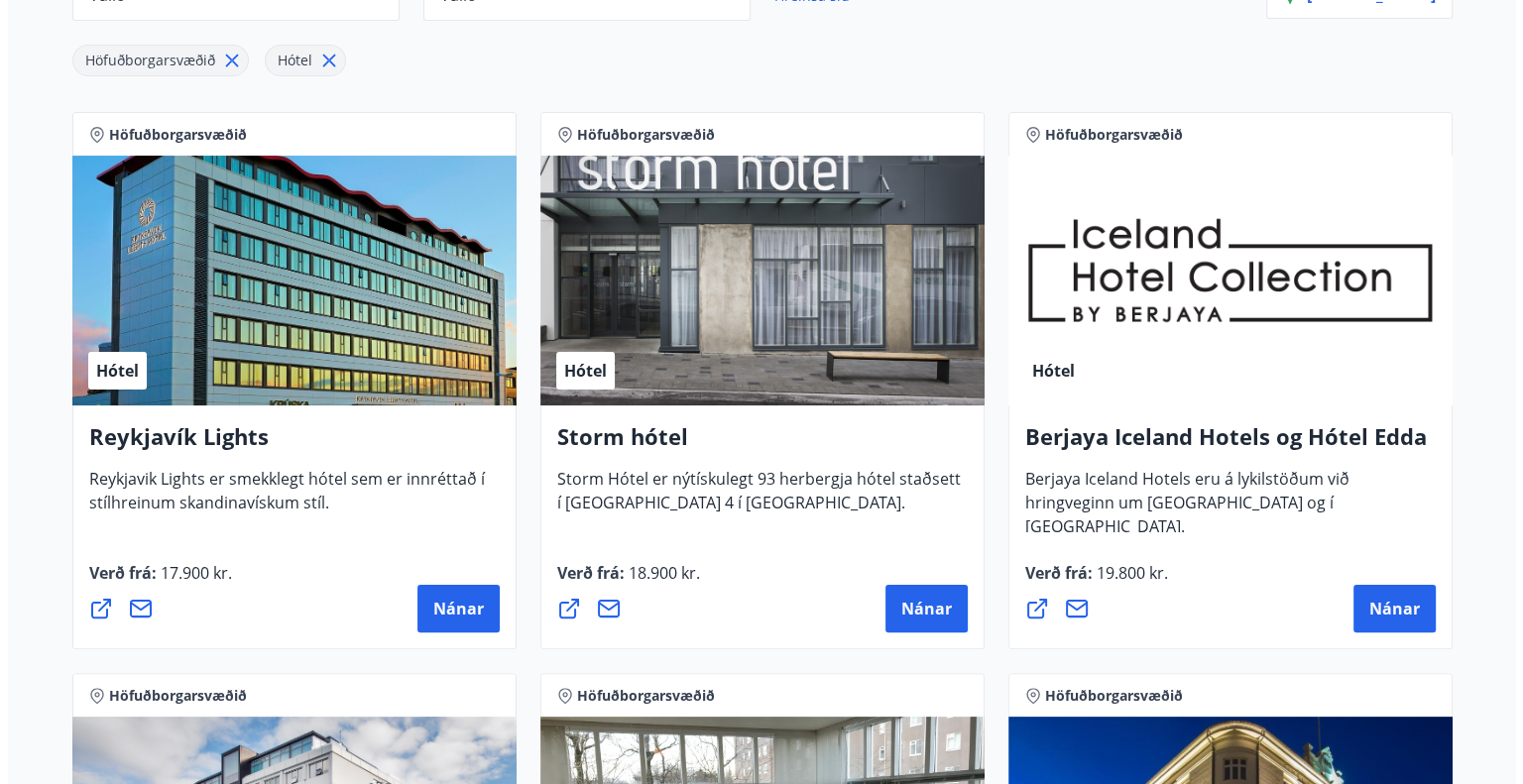 scroll, scrollTop: 381, scrollLeft: 0, axis: vertical 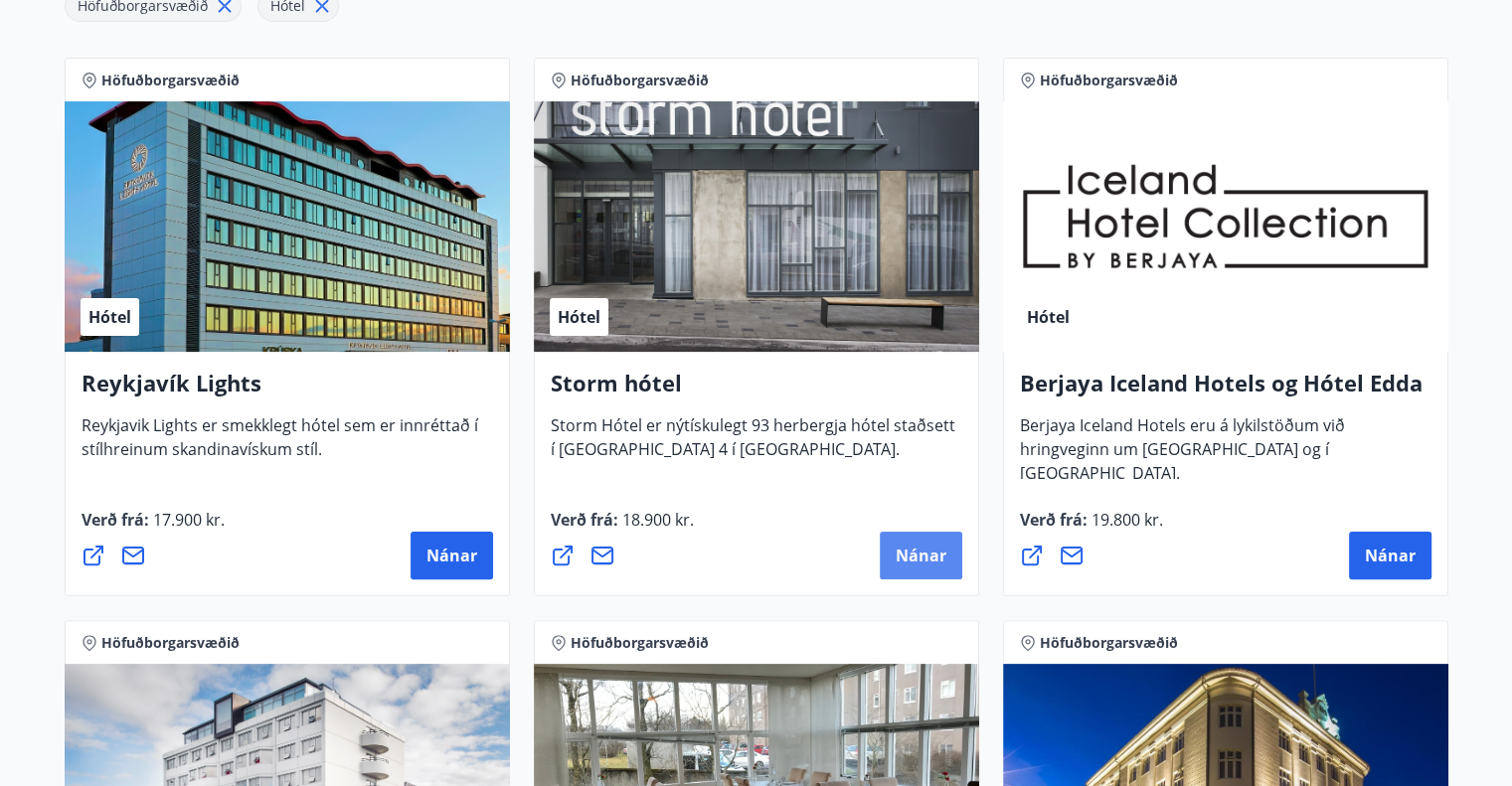 click on "Nánar" at bounding box center [921, 555] 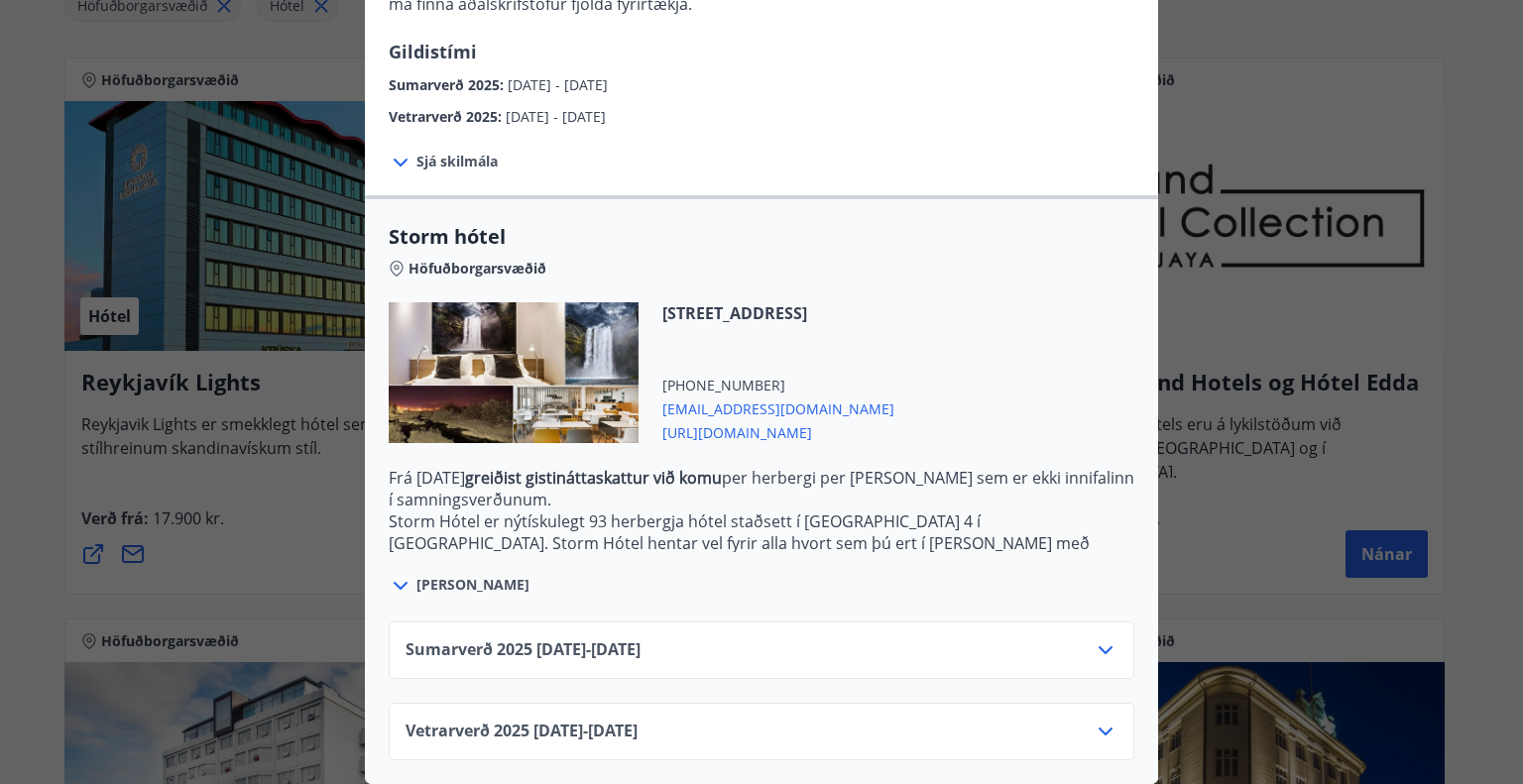 scroll, scrollTop: 323, scrollLeft: 0, axis: vertical 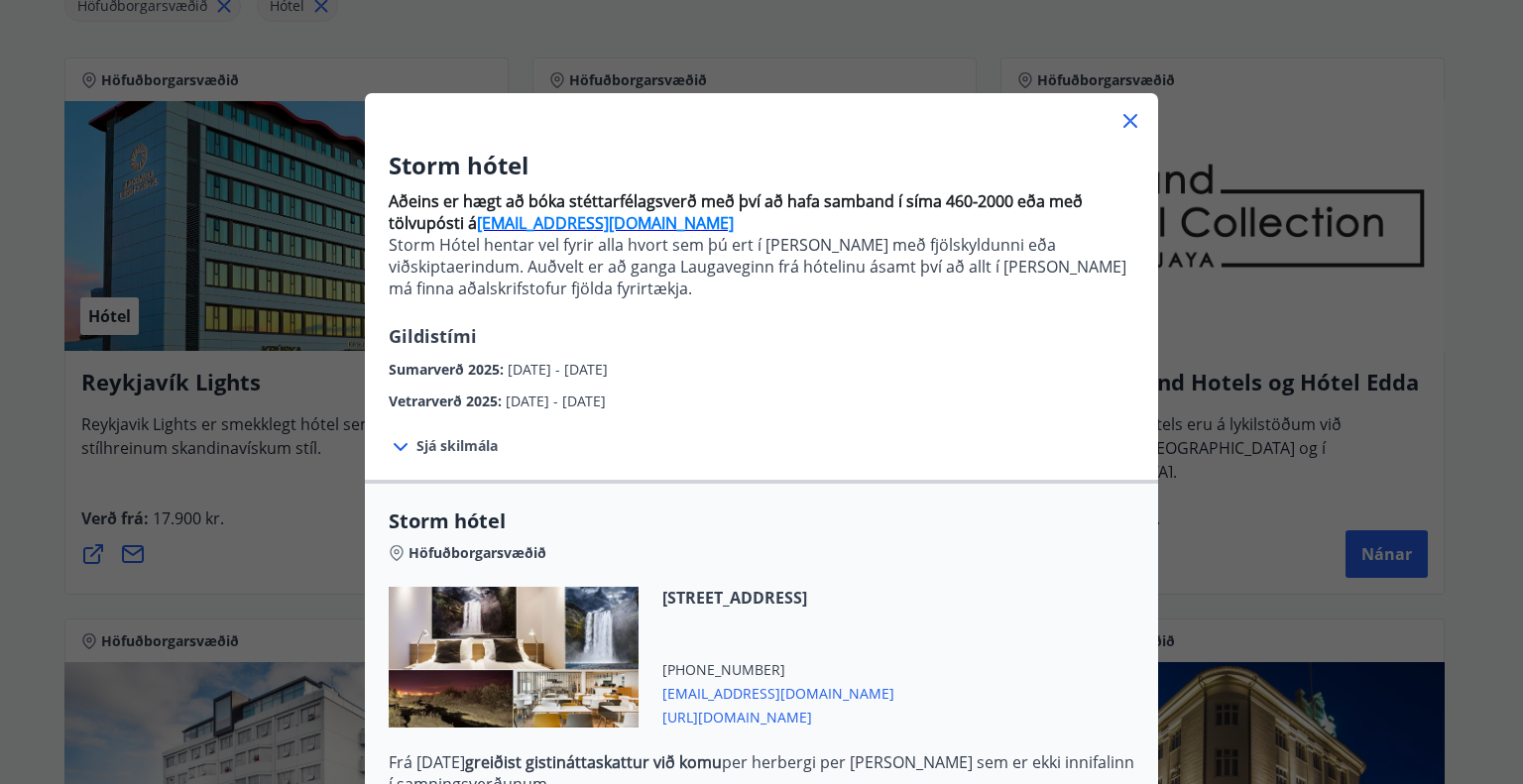 drag, startPoint x: 1122, startPoint y: 122, endPoint x: 1138, endPoint y: 143, distance: 26.400758 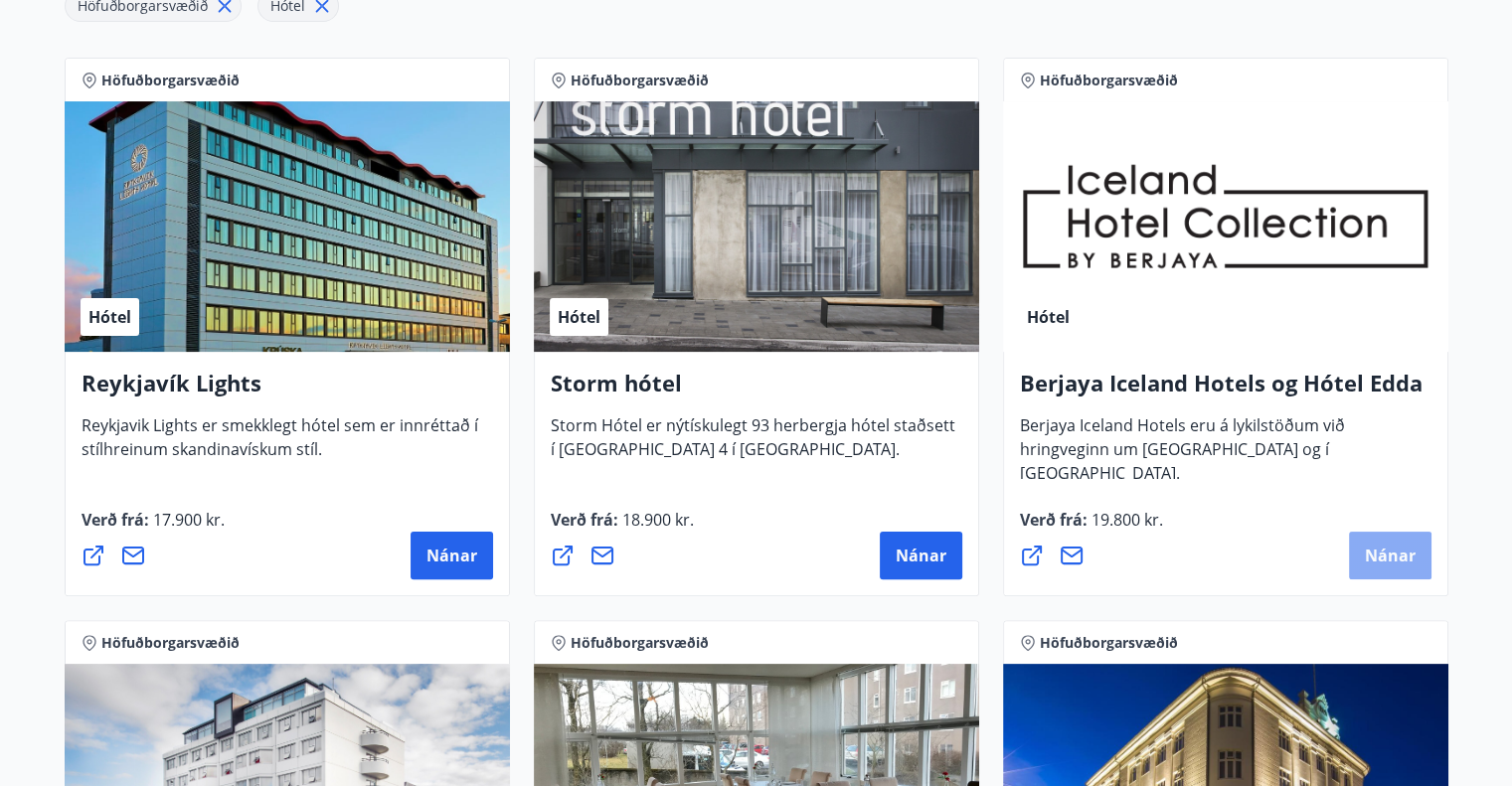 click on "Nánar" at bounding box center [1390, 555] 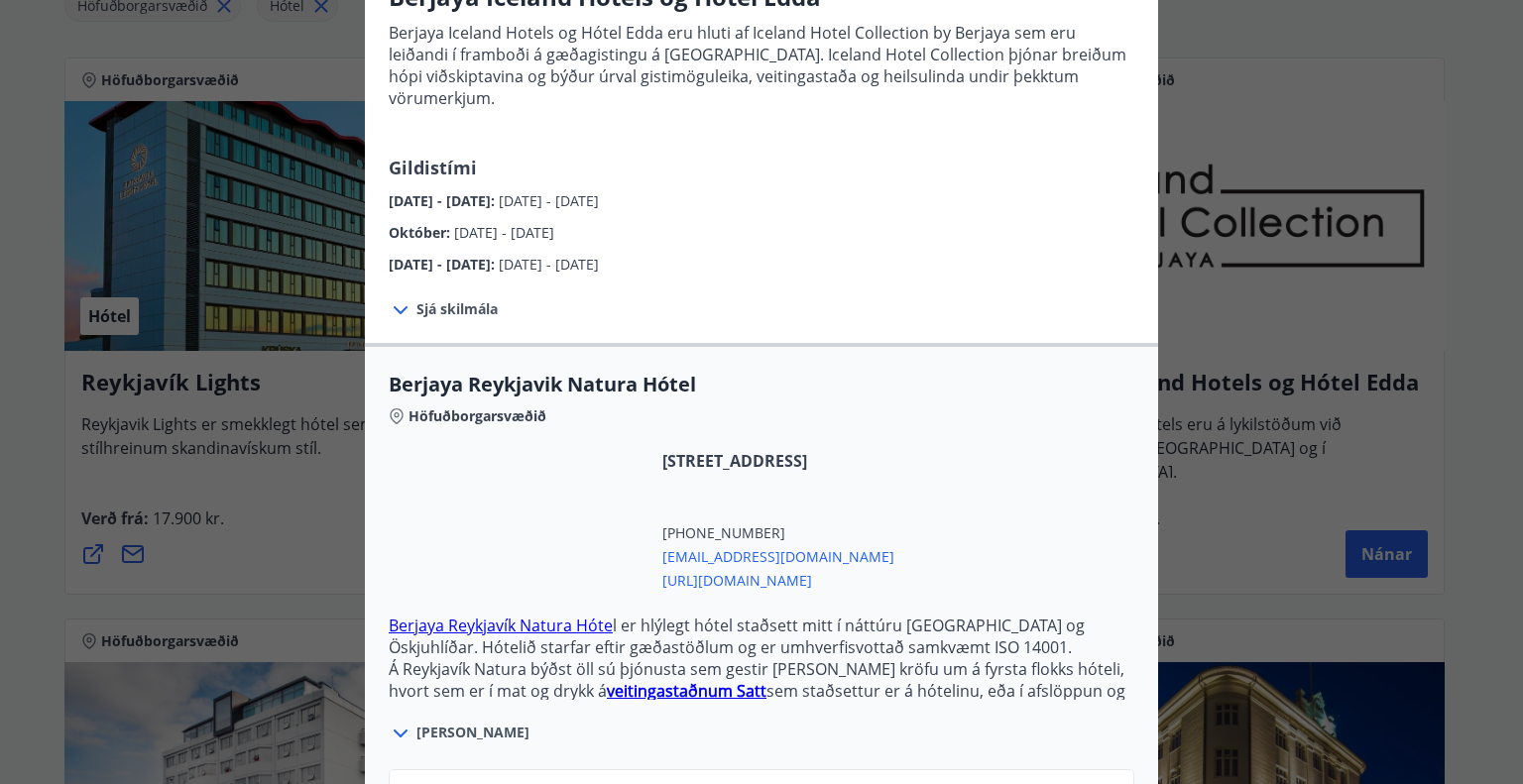scroll, scrollTop: 198, scrollLeft: 0, axis: vertical 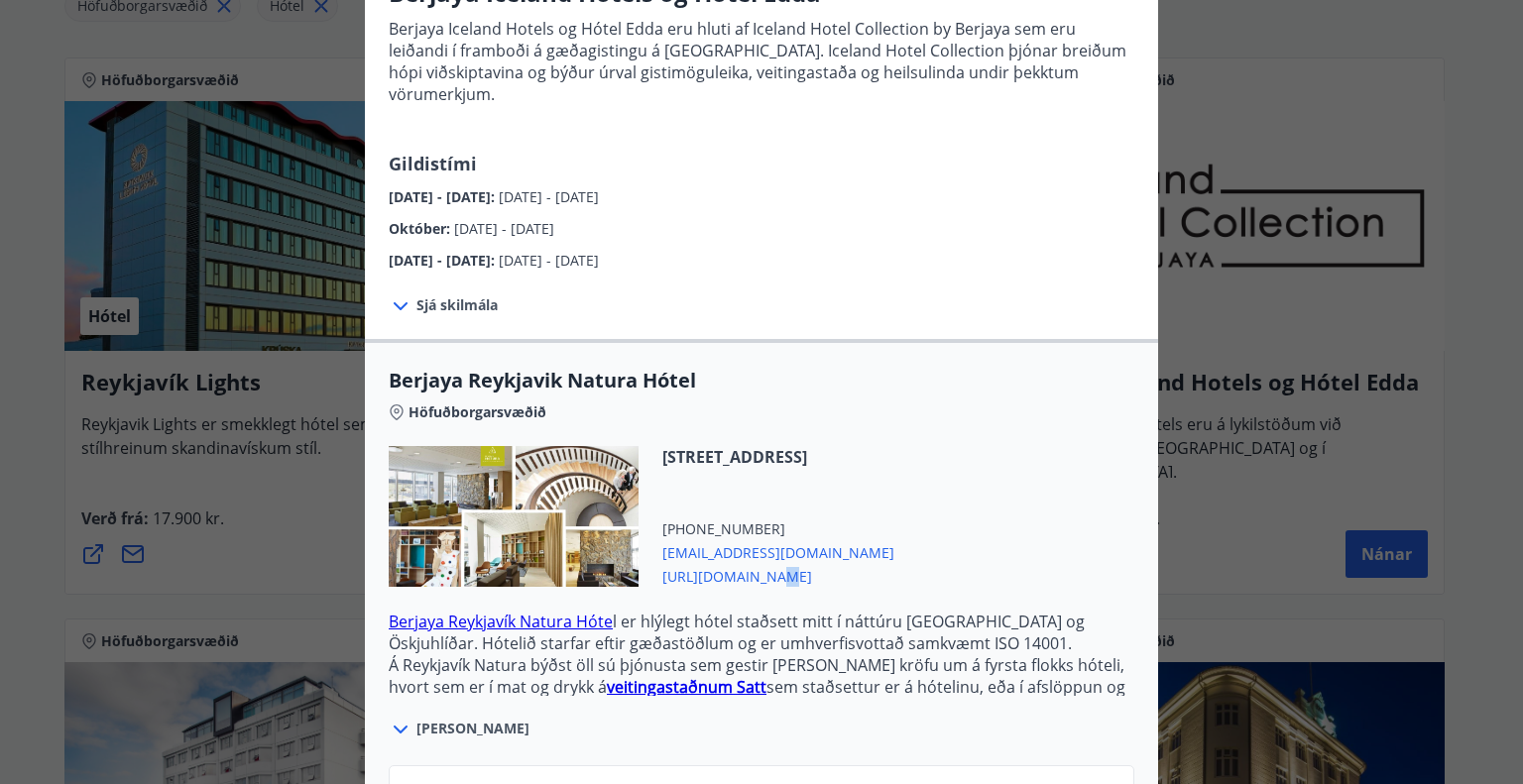 click on "[URL][DOMAIN_NAME]" at bounding box center [778, 575] 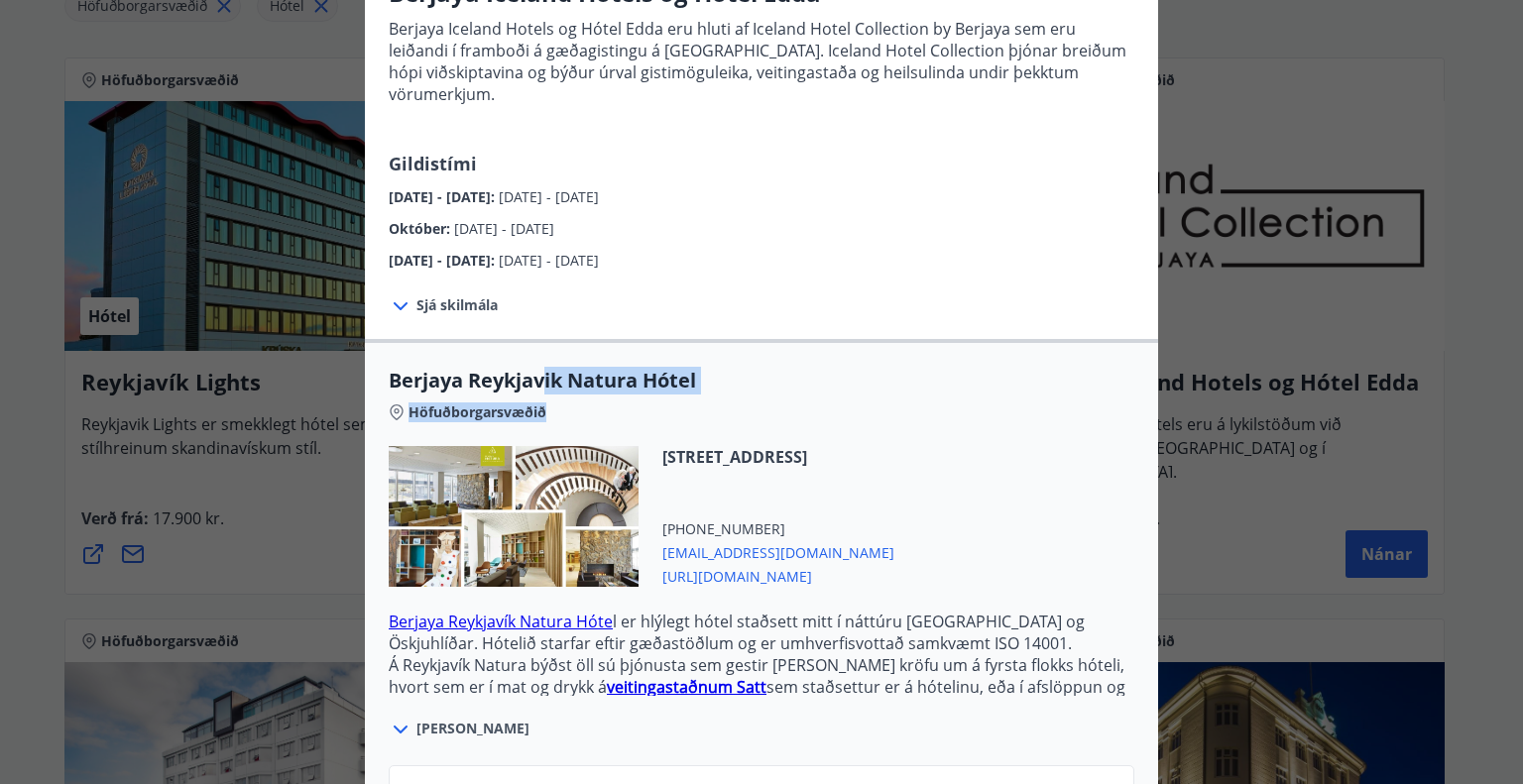 drag, startPoint x: 537, startPoint y: 357, endPoint x: 714, endPoint y: 380, distance: 178.4881 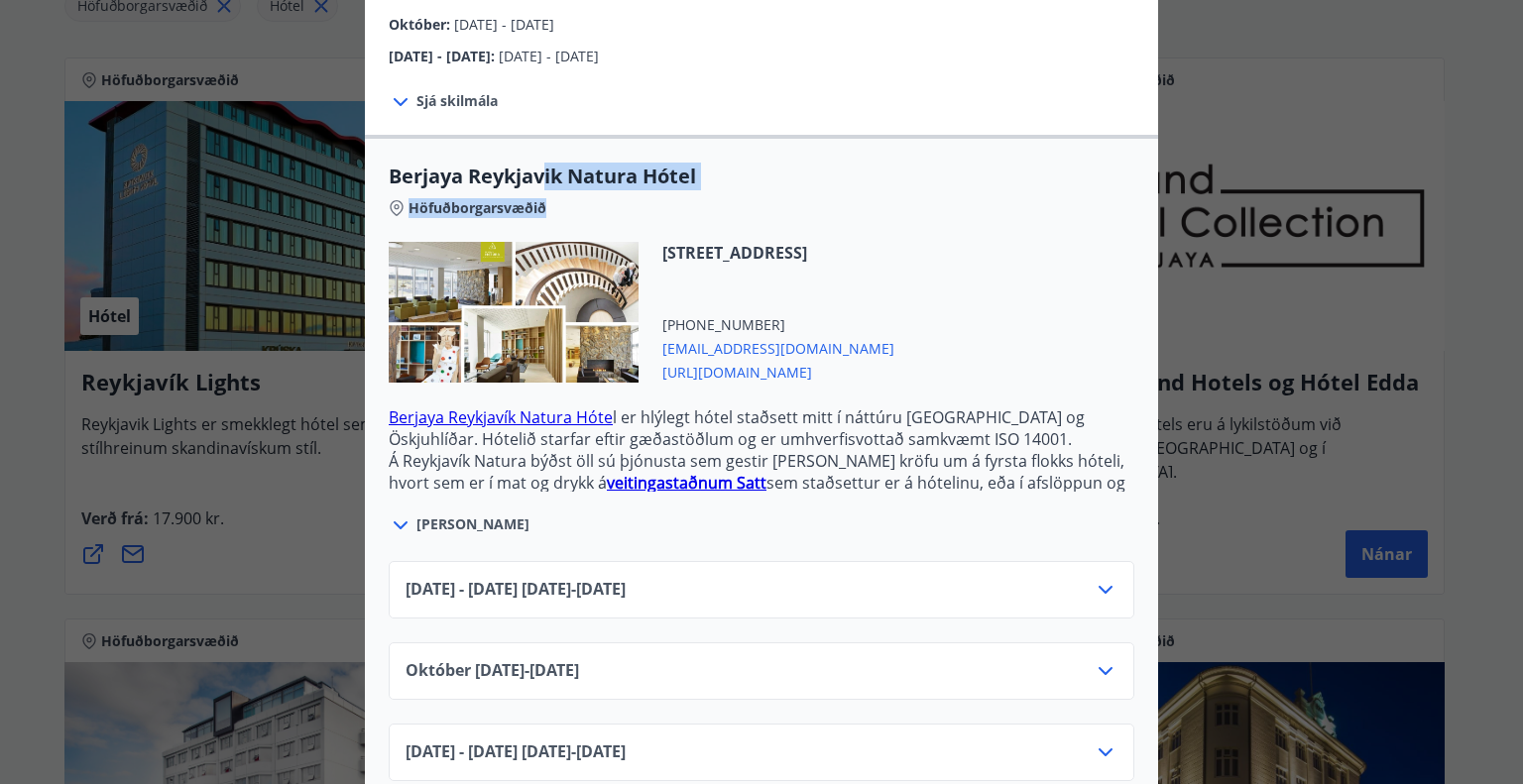 scroll, scrollTop: 414, scrollLeft: 0, axis: vertical 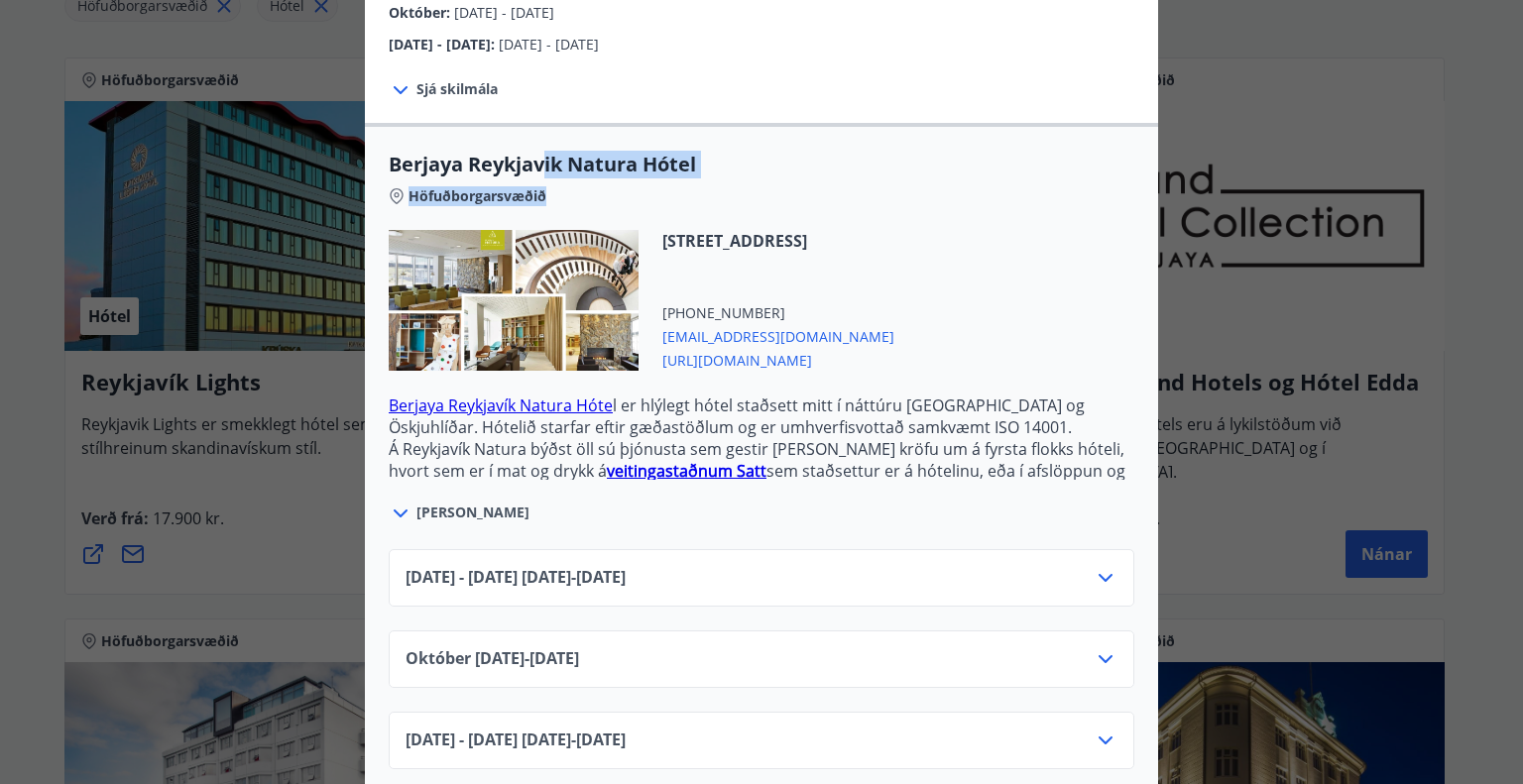 click 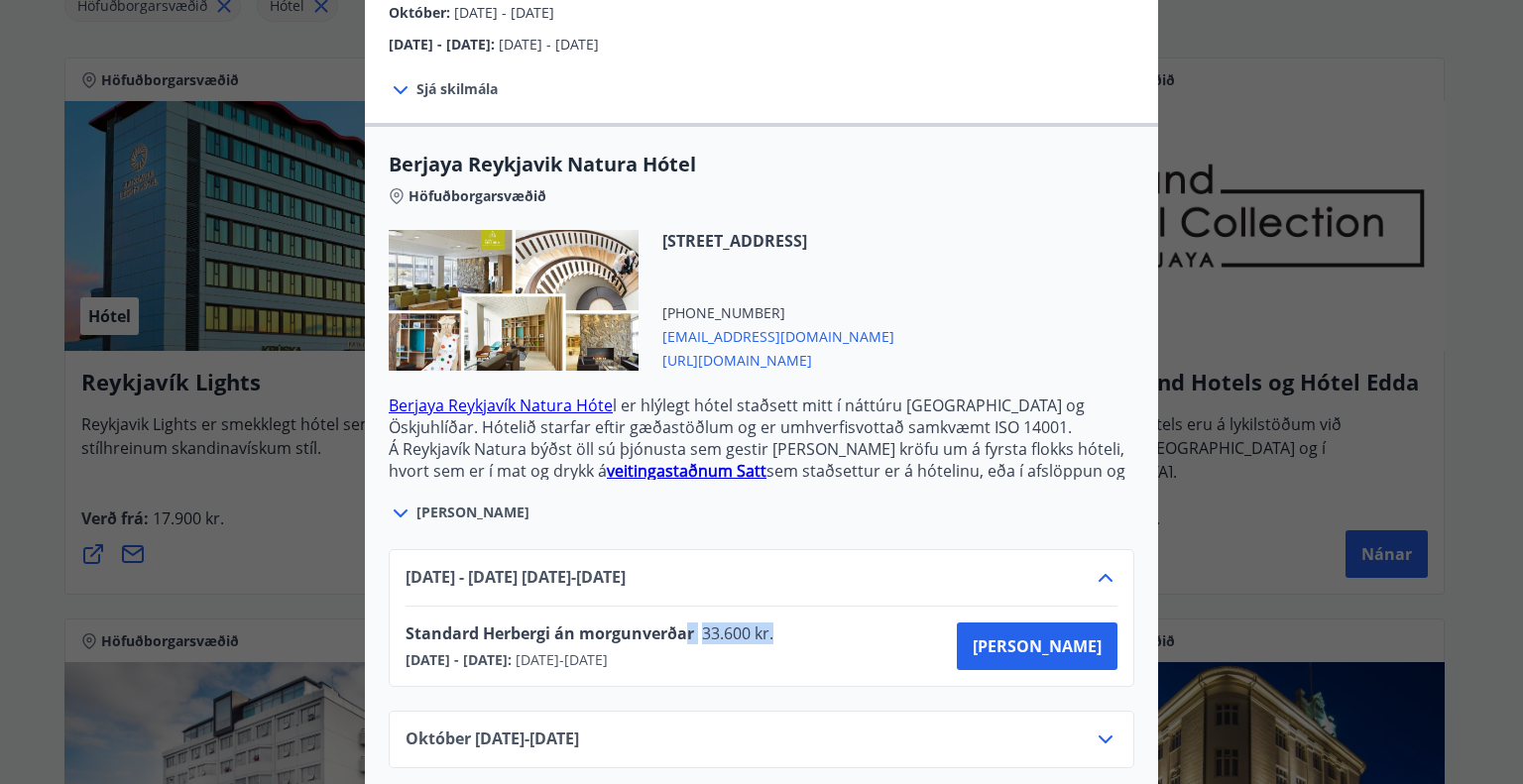 drag, startPoint x: 678, startPoint y: 606, endPoint x: 817, endPoint y: 602, distance: 139.05754 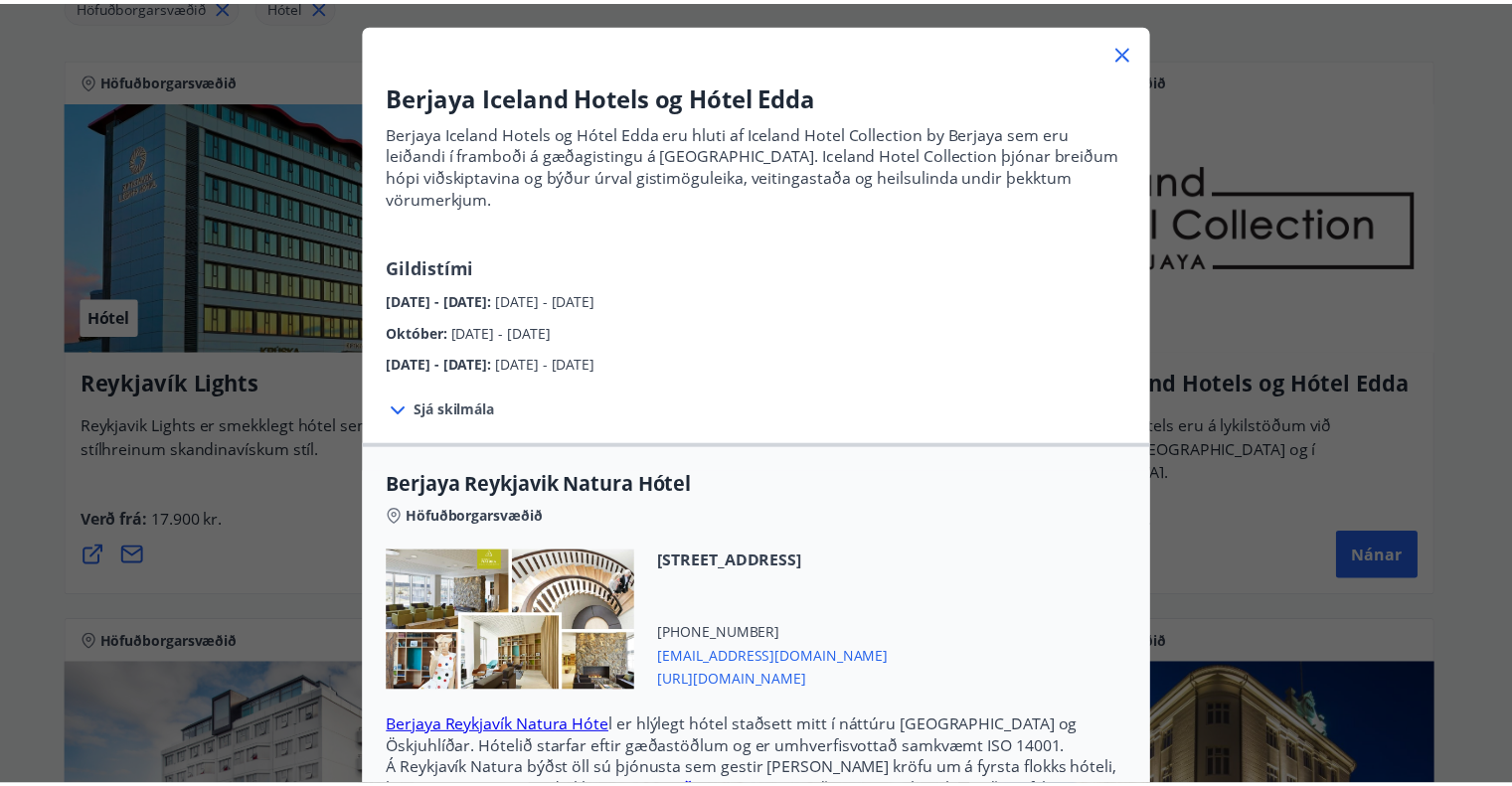 scroll, scrollTop: 0, scrollLeft: 0, axis: both 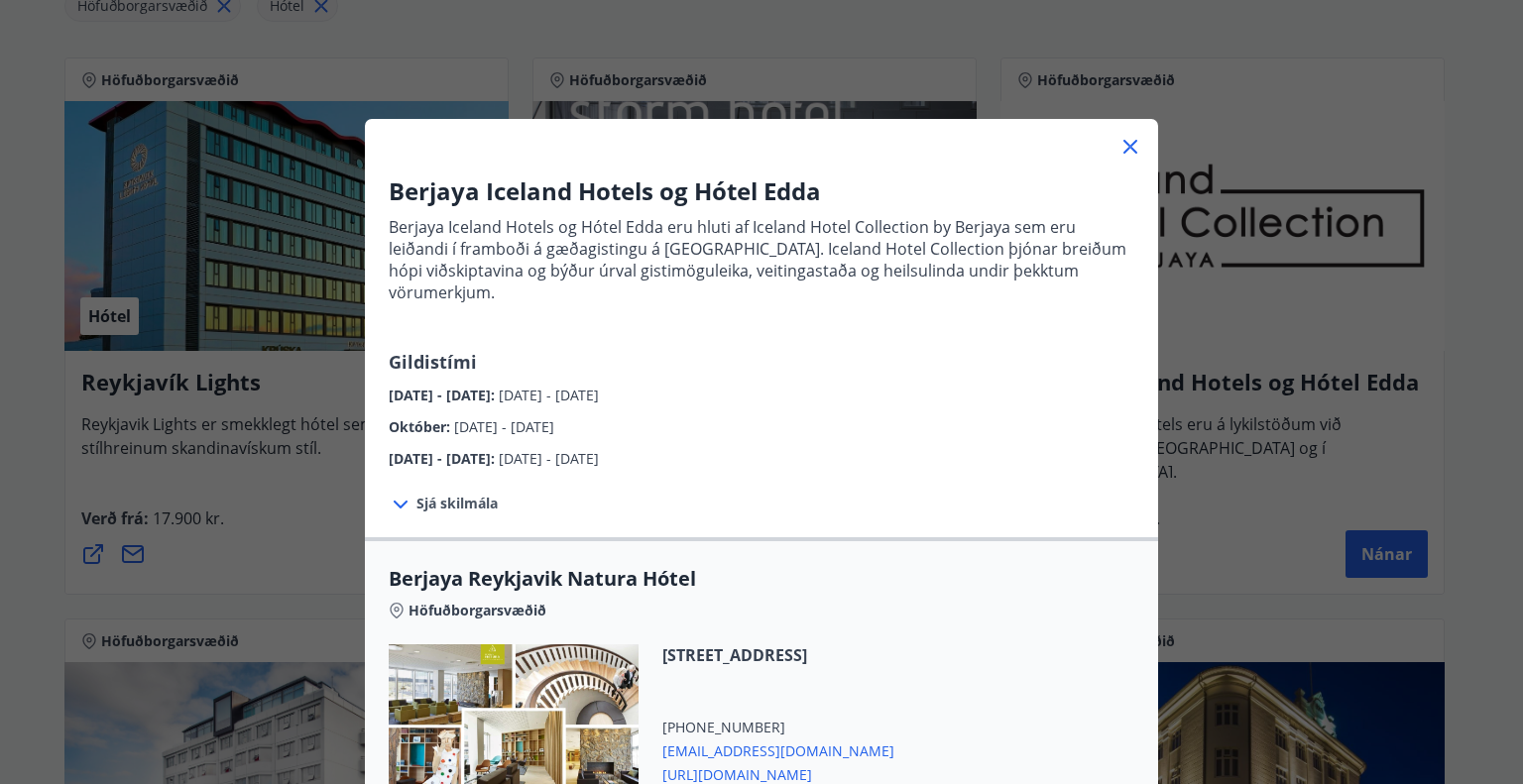 click 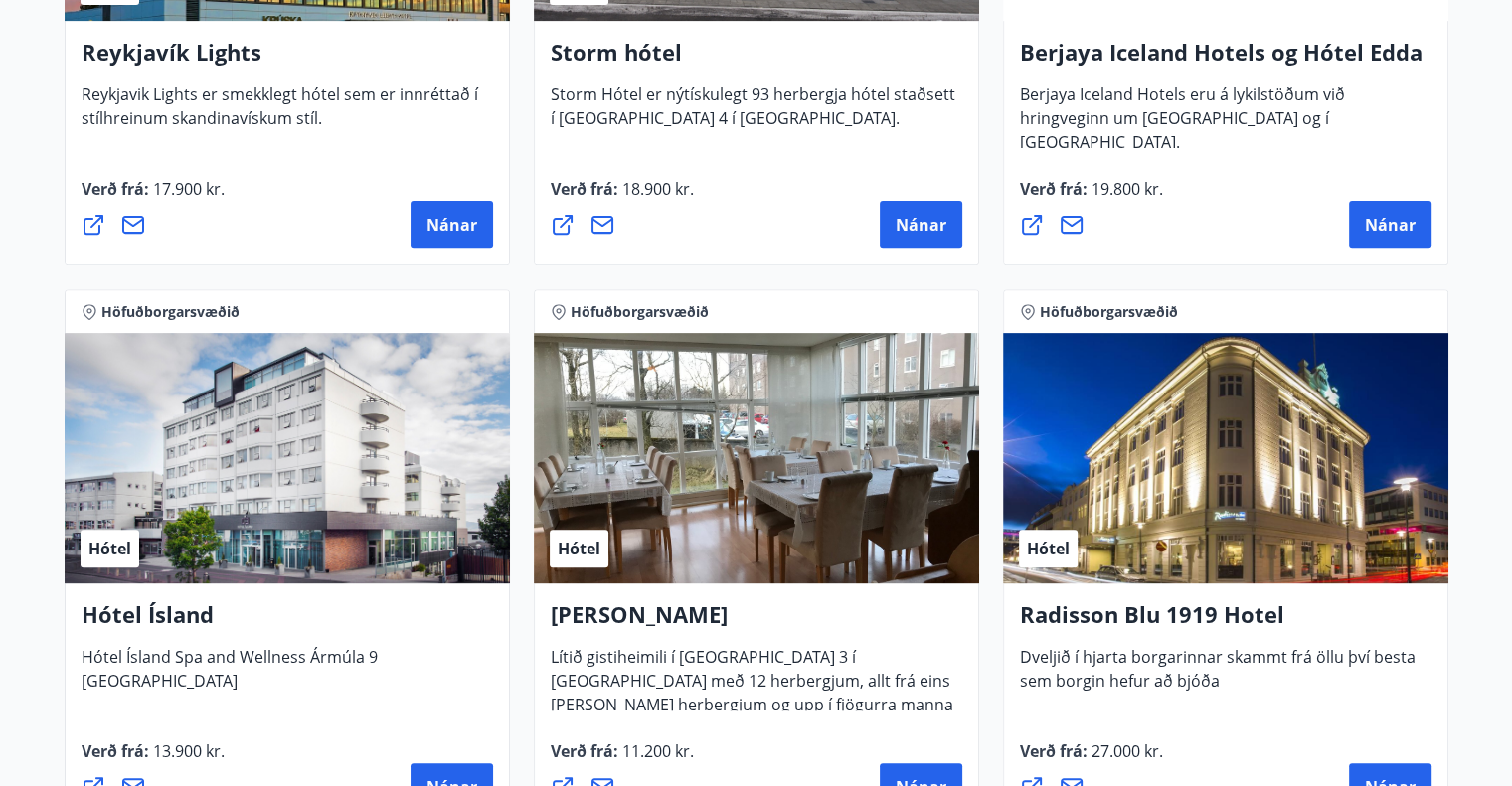 scroll, scrollTop: 878, scrollLeft: 0, axis: vertical 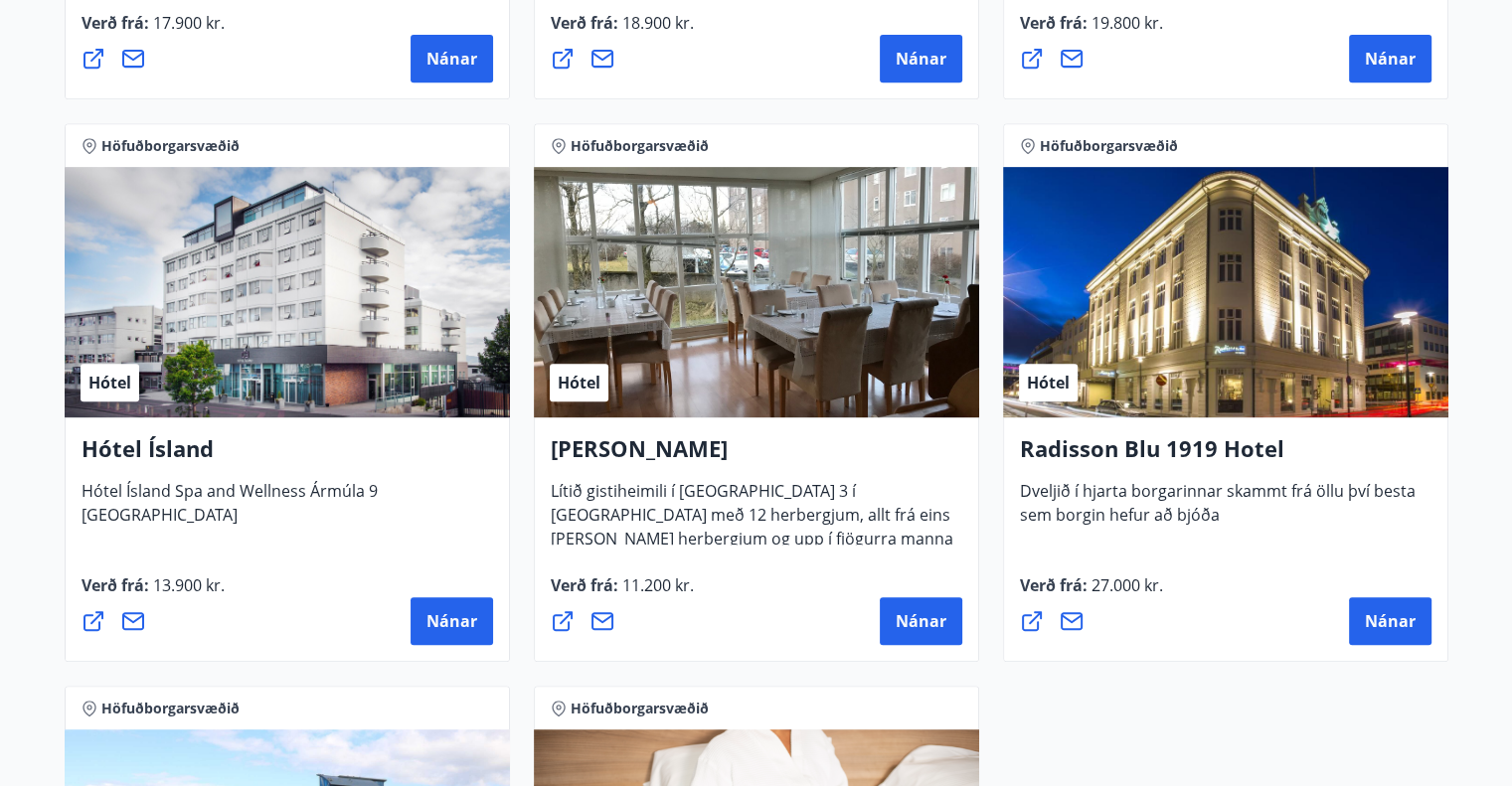 drag, startPoint x: 453, startPoint y: 629, endPoint x: 775, endPoint y: 607, distance: 322.75068 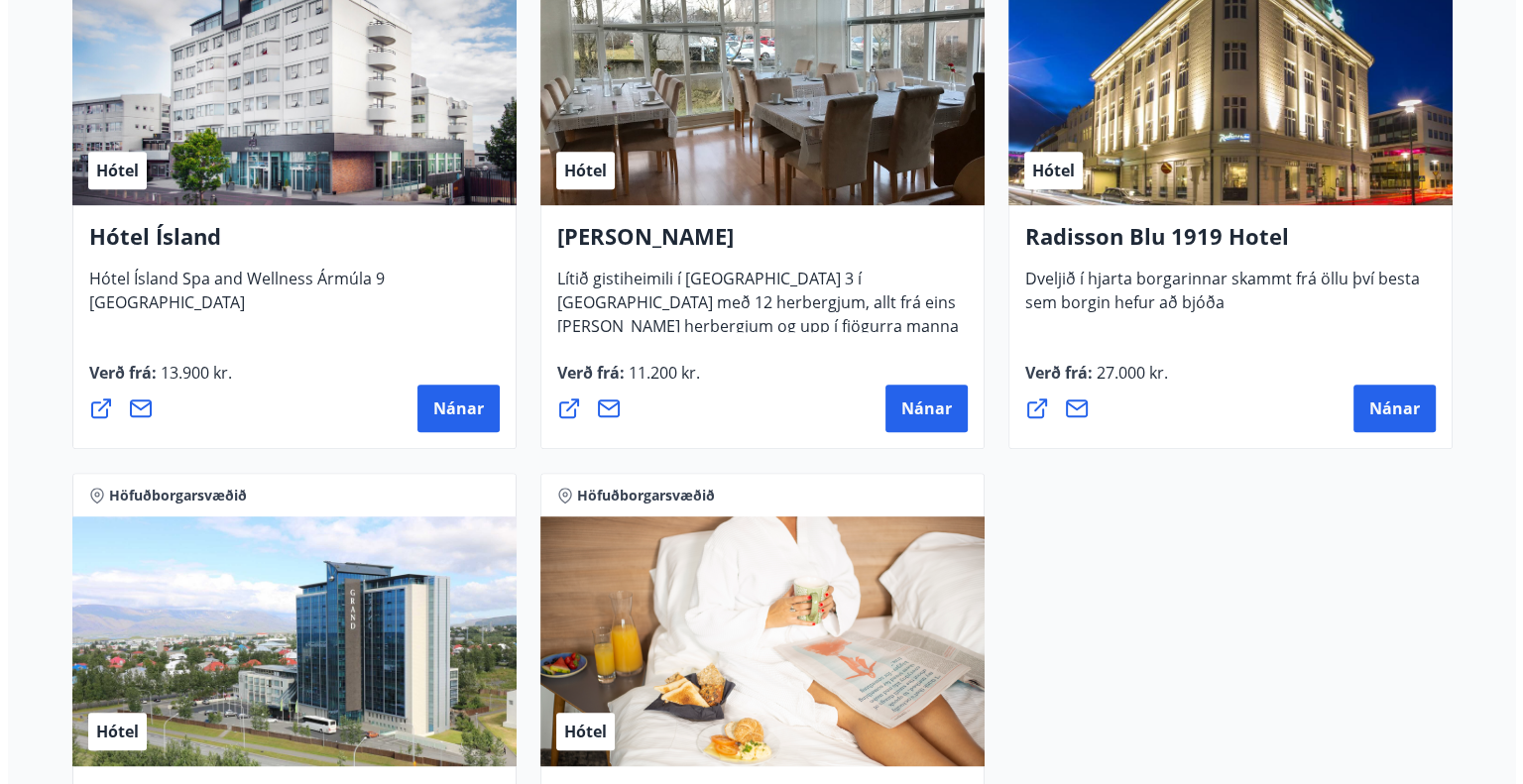 scroll, scrollTop: 1174, scrollLeft: 0, axis: vertical 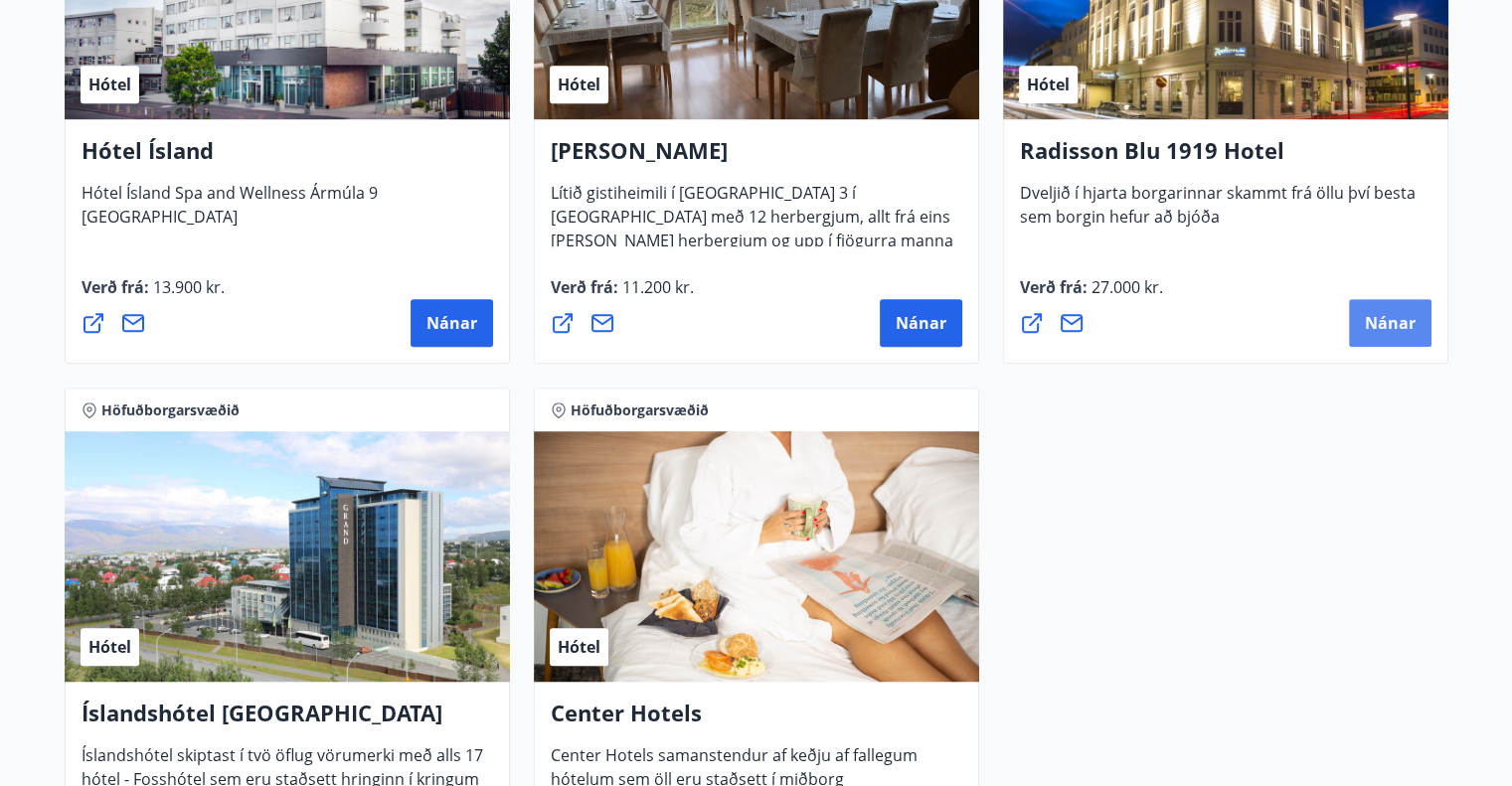 click on "Nánar" at bounding box center (1390, 323) 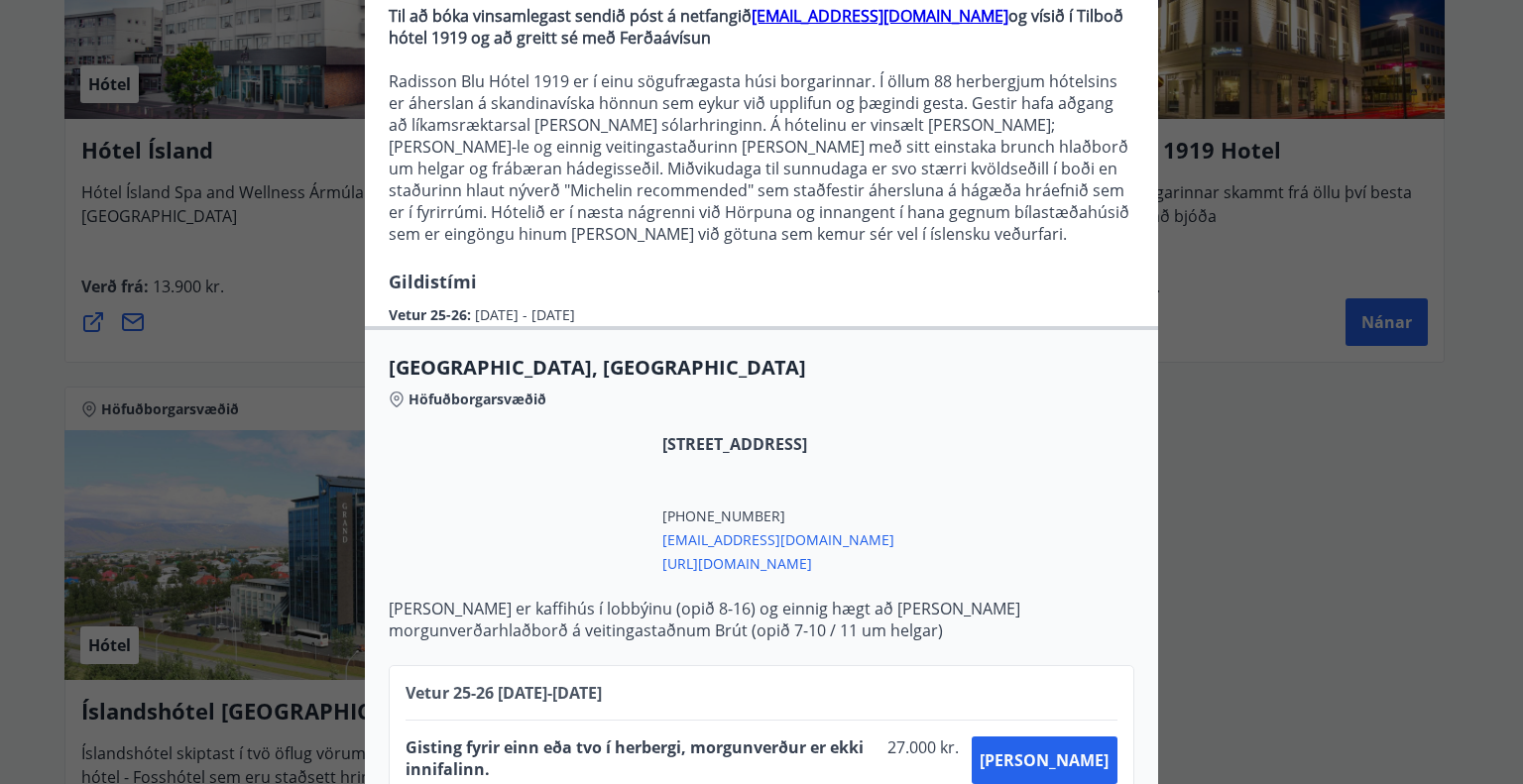 scroll, scrollTop: 287, scrollLeft: 0, axis: vertical 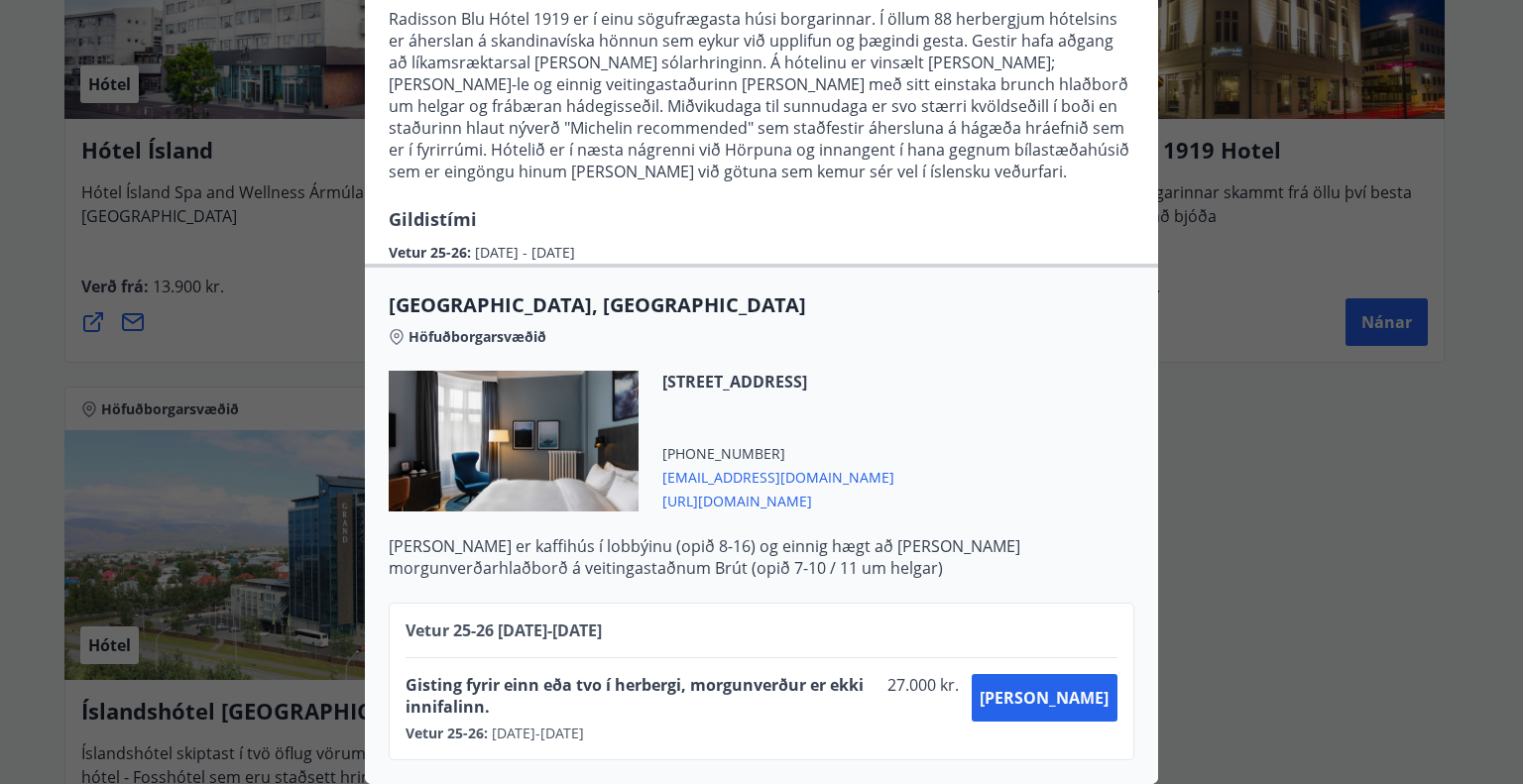 drag, startPoint x: 488, startPoint y: 610, endPoint x: 658, endPoint y: 616, distance: 170.10585 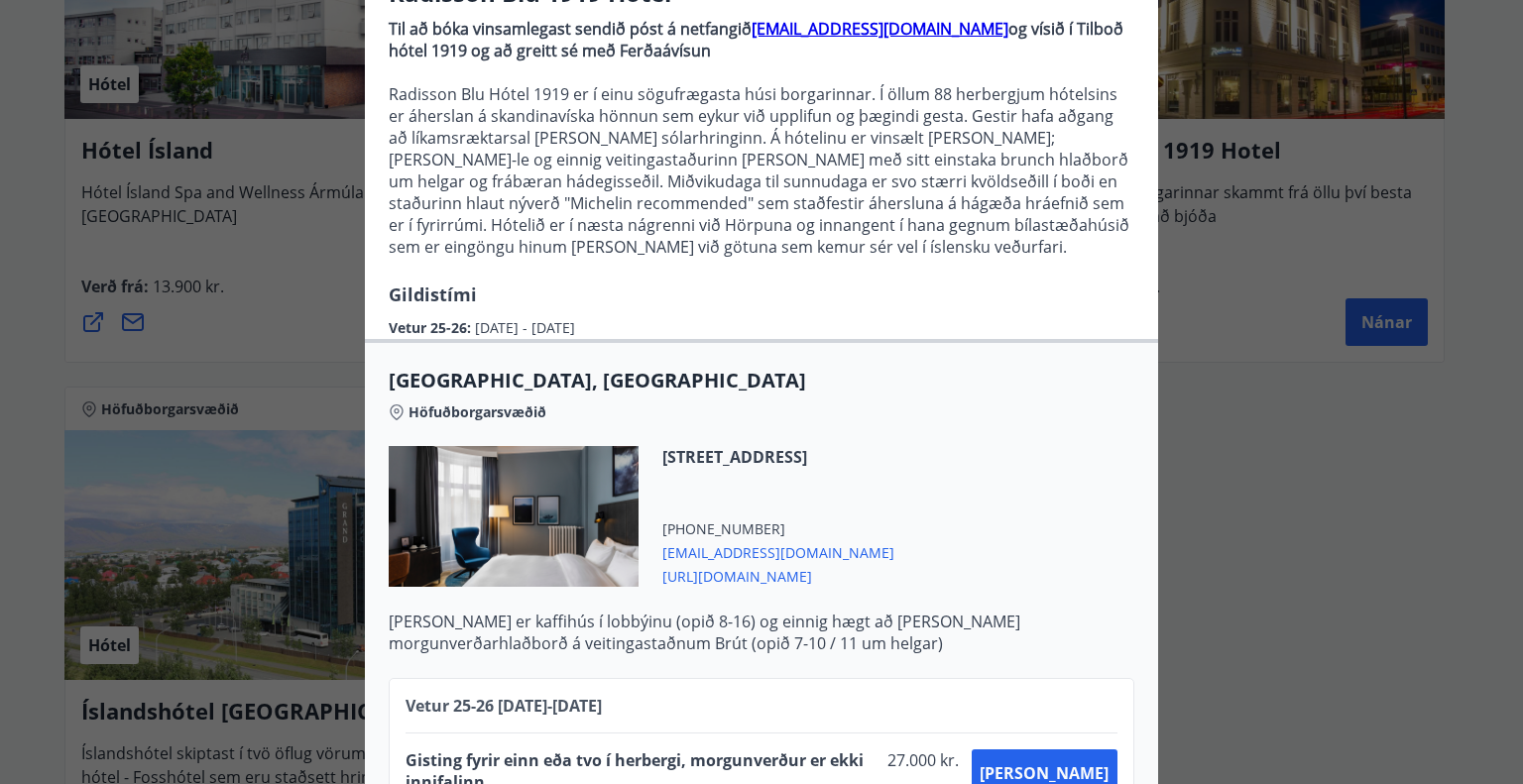scroll, scrollTop: 287, scrollLeft: 0, axis: vertical 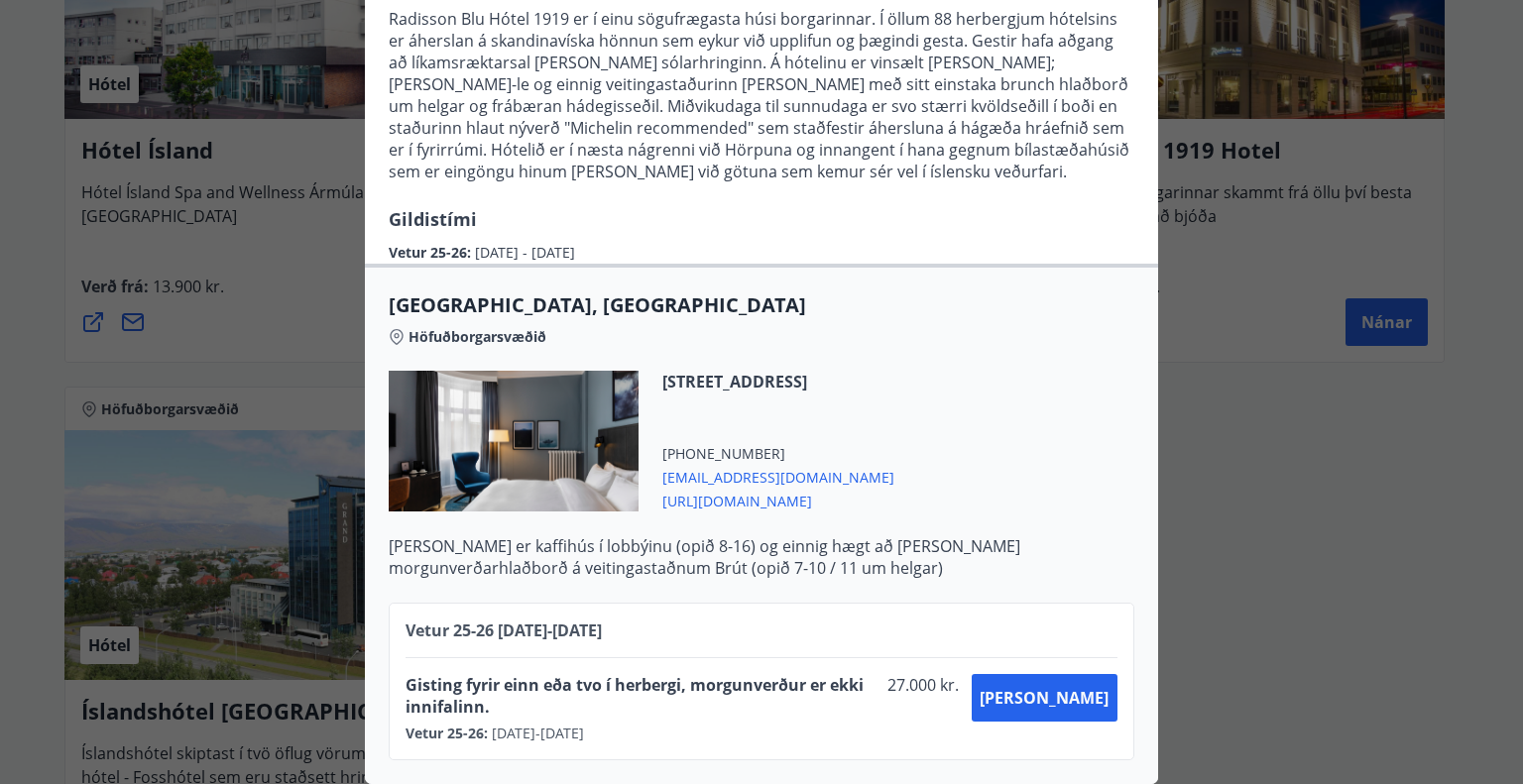 click on "Radisson Blu 1919 Hotel Til að bóka vinsamlegast sendið póst á netfangið  [EMAIL_ADDRESS][DOMAIN_NAME]  og vísið í Tilboð hótel 1919 og að greitt sé með Ferðaávísun
Radisson Blu Hótel 1919 er í einu sögufrægasta húsi borgarinnar. Í öllum 88 herbergjum hótelsins er áherslan á skandinavíska hönnun sem eykur við upplifun og þægindi gesta. Gestir hafa aðgang að líkamsræktarsal [PERSON_NAME] sólarhringinn. Á hótelinu er vinsælt [PERSON_NAME]; [PERSON_NAME]-le og einnig veitingastaðurinn [PERSON_NAME] með sitt einstaka brunch hlaðborð um helgar og frábæran hádegisseðil.  Miðvikudaga til sunnudaga er svo stærri kvöldseðill í boði en staðurinn hlaut nýverð "Michelin recommended" sem staðfestir áhersluna á hágæða hráefnið sem er í fyrirrúmi. Hótelið er í næsta nágrenni við Hörpuna og innangent í hana gegnum bílastæðahúsið sem er eingöngu hinum [PERSON_NAME] við götuna sem kemur sér vel í íslensku veðurfari.
Gildistími Vetur 25-26 : [PHONE_NUMBER]" at bounding box center (762, 392) 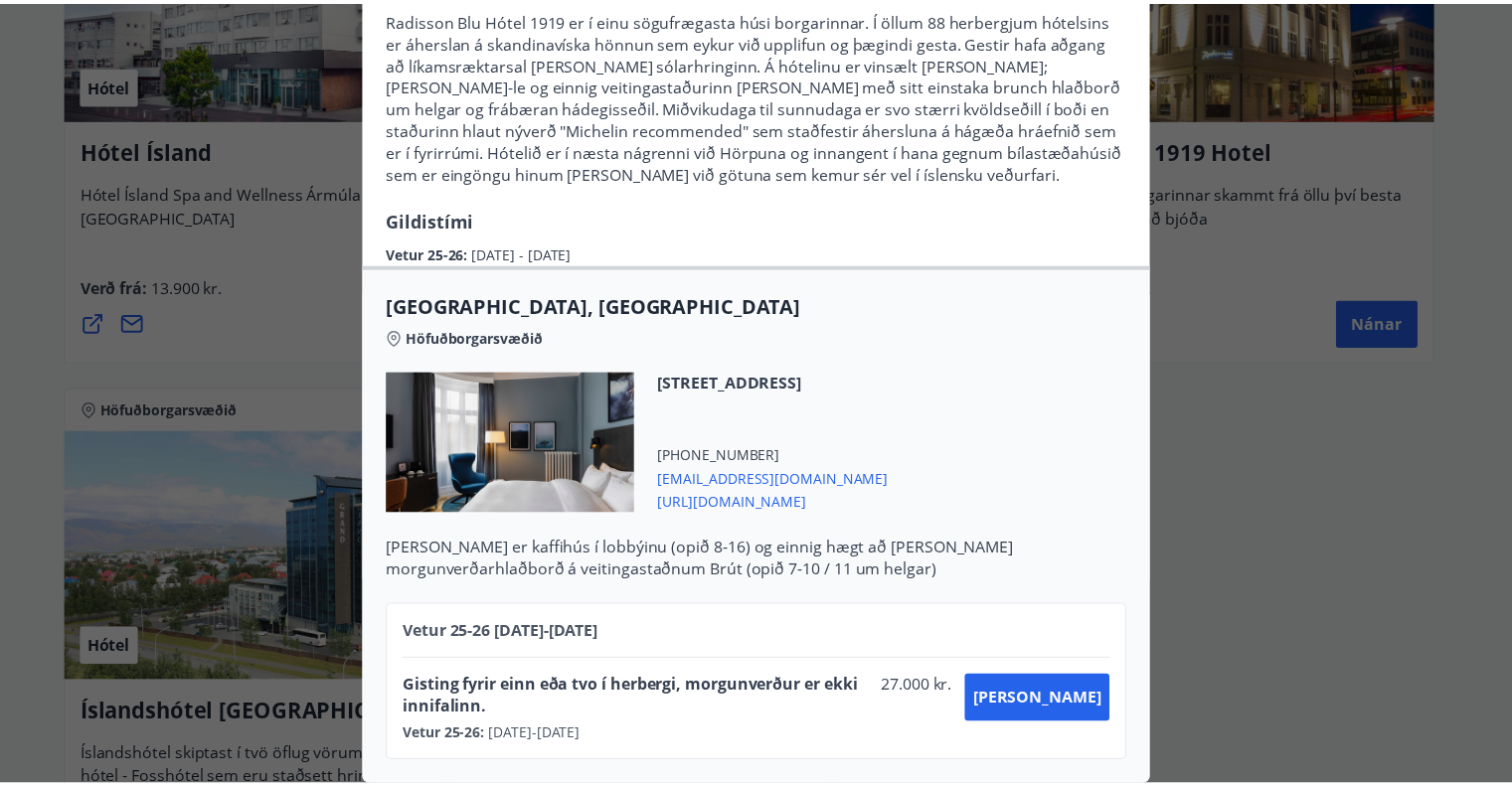 scroll, scrollTop: 0, scrollLeft: 0, axis: both 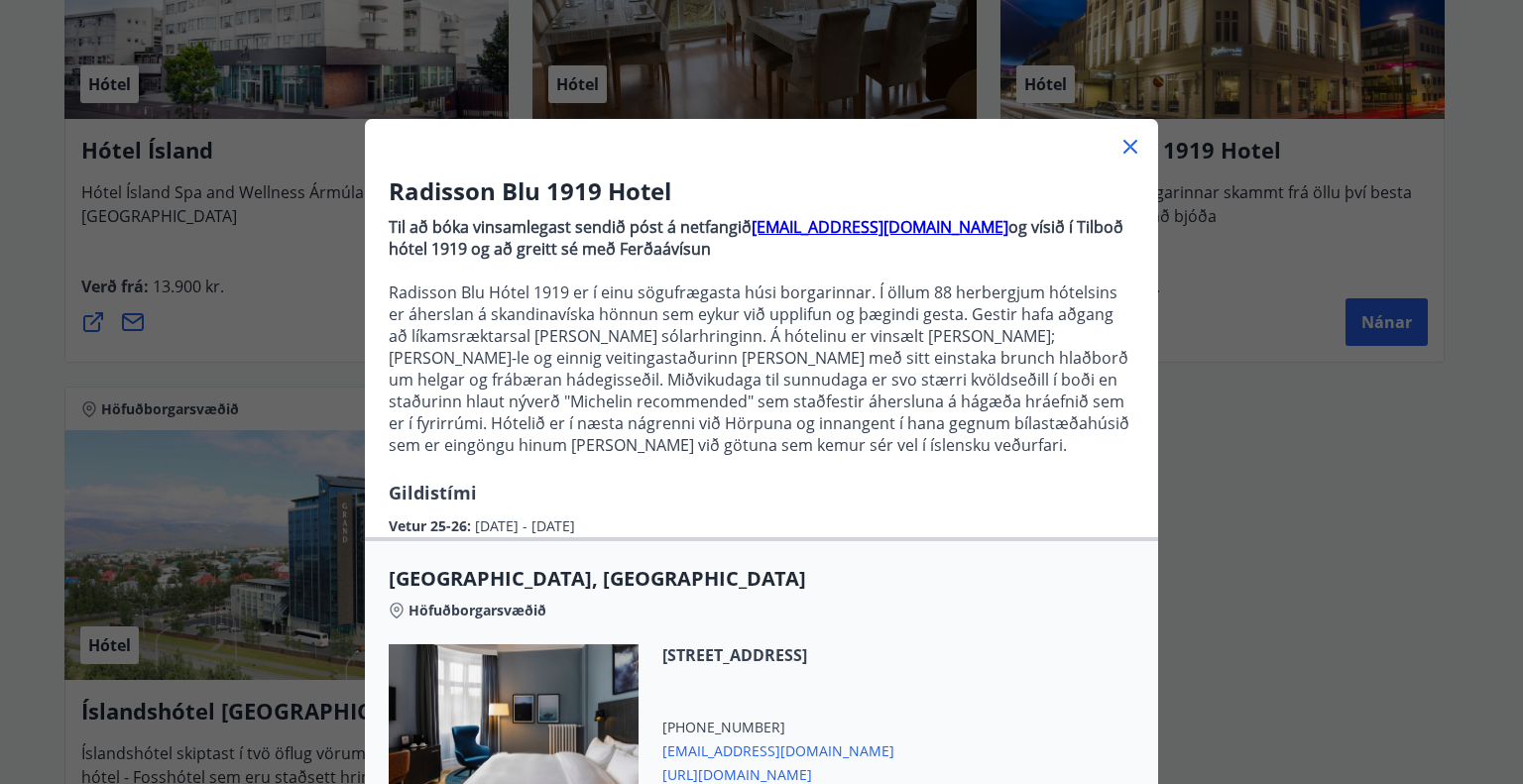 click 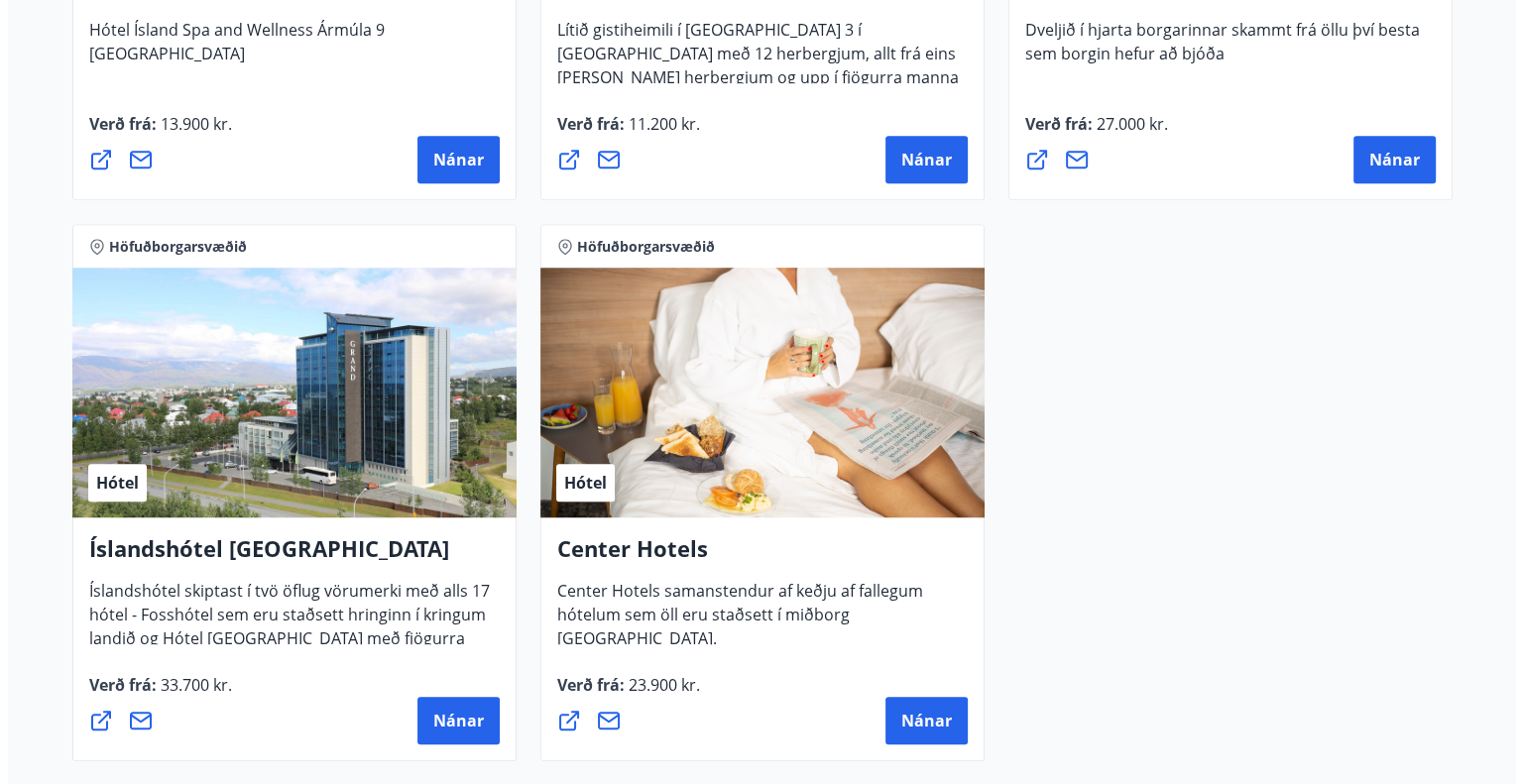 scroll, scrollTop: 1372, scrollLeft: 0, axis: vertical 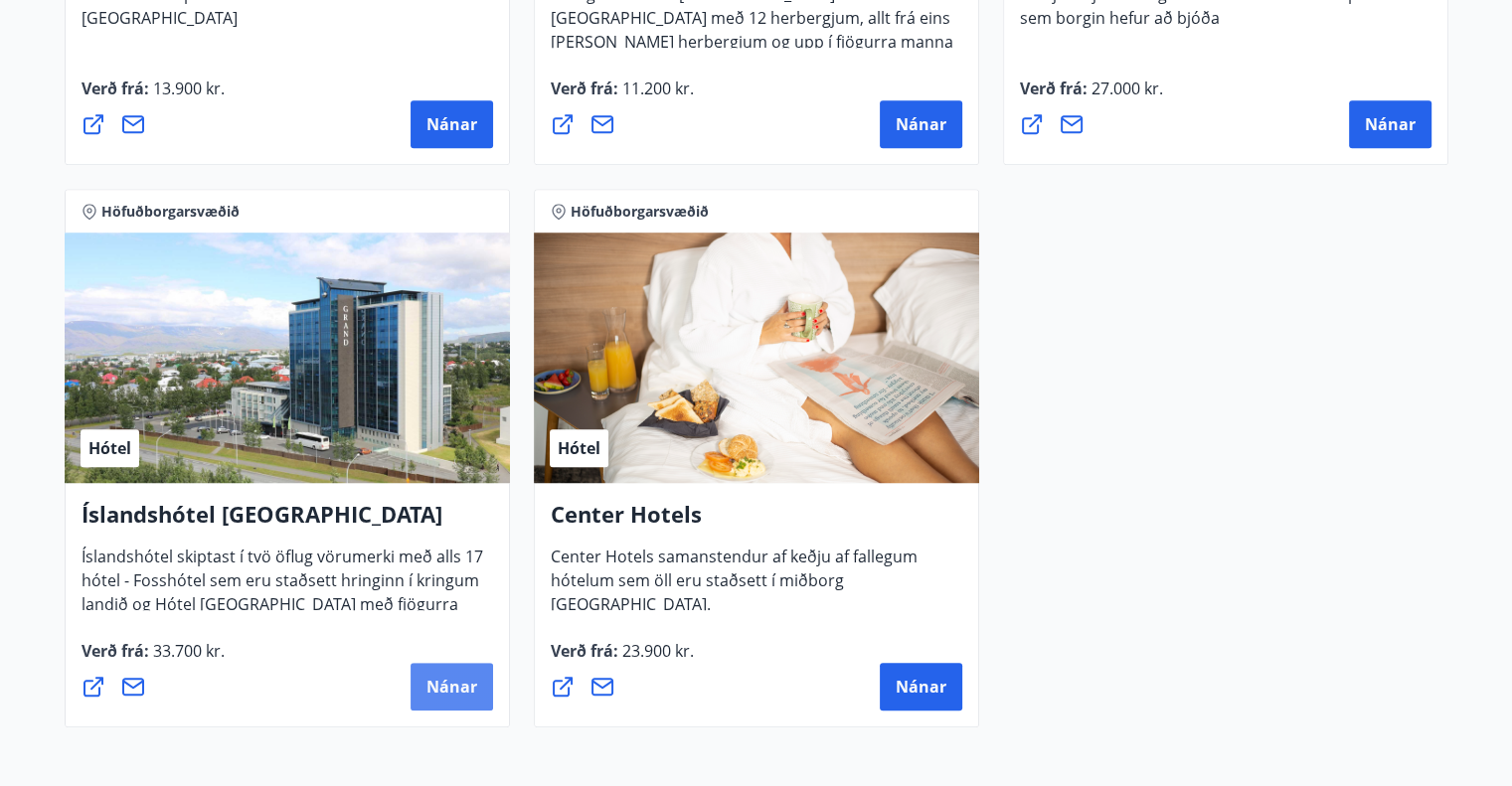 click on "Nánar" at bounding box center (451, 687) 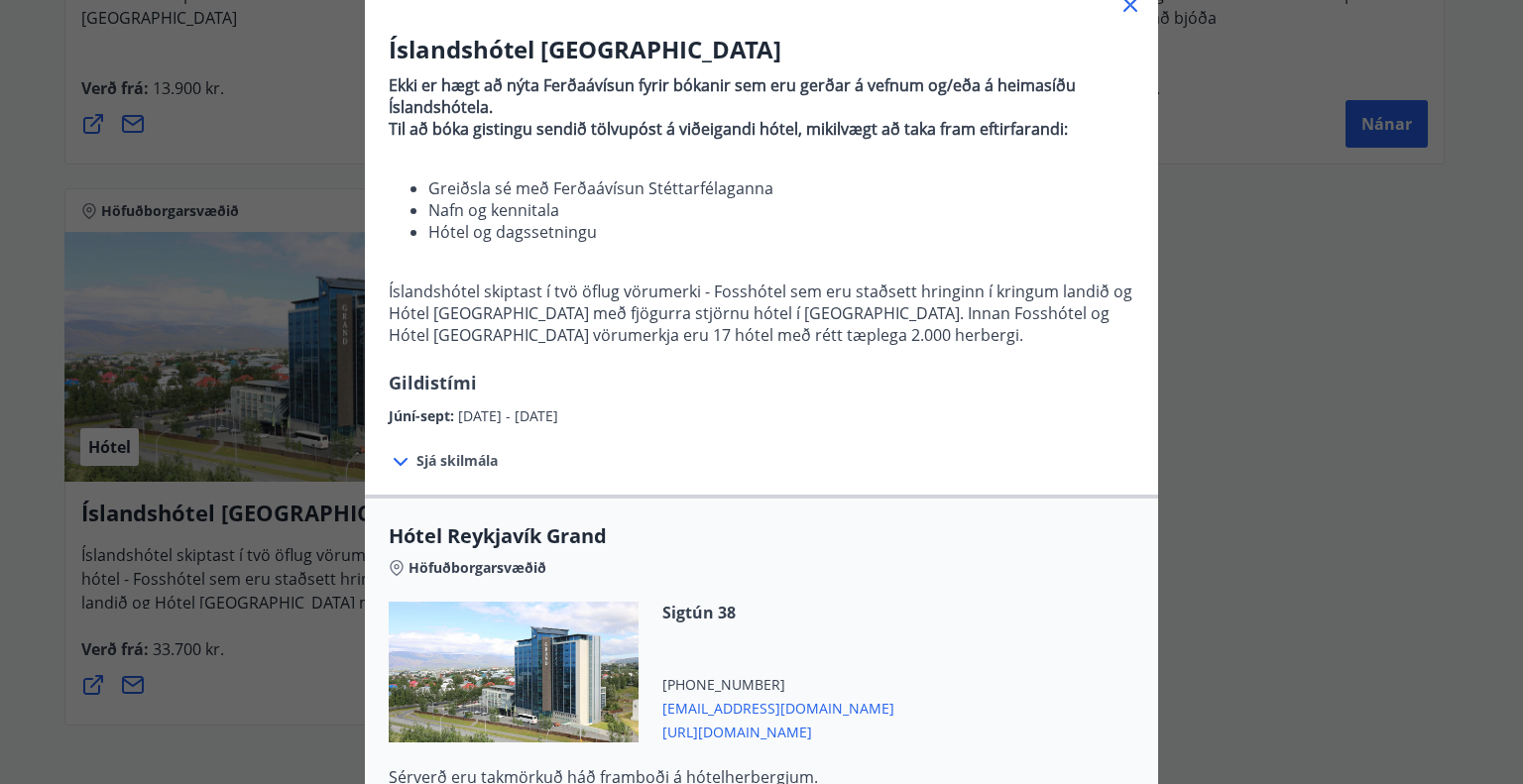 scroll, scrollTop: 297, scrollLeft: 0, axis: vertical 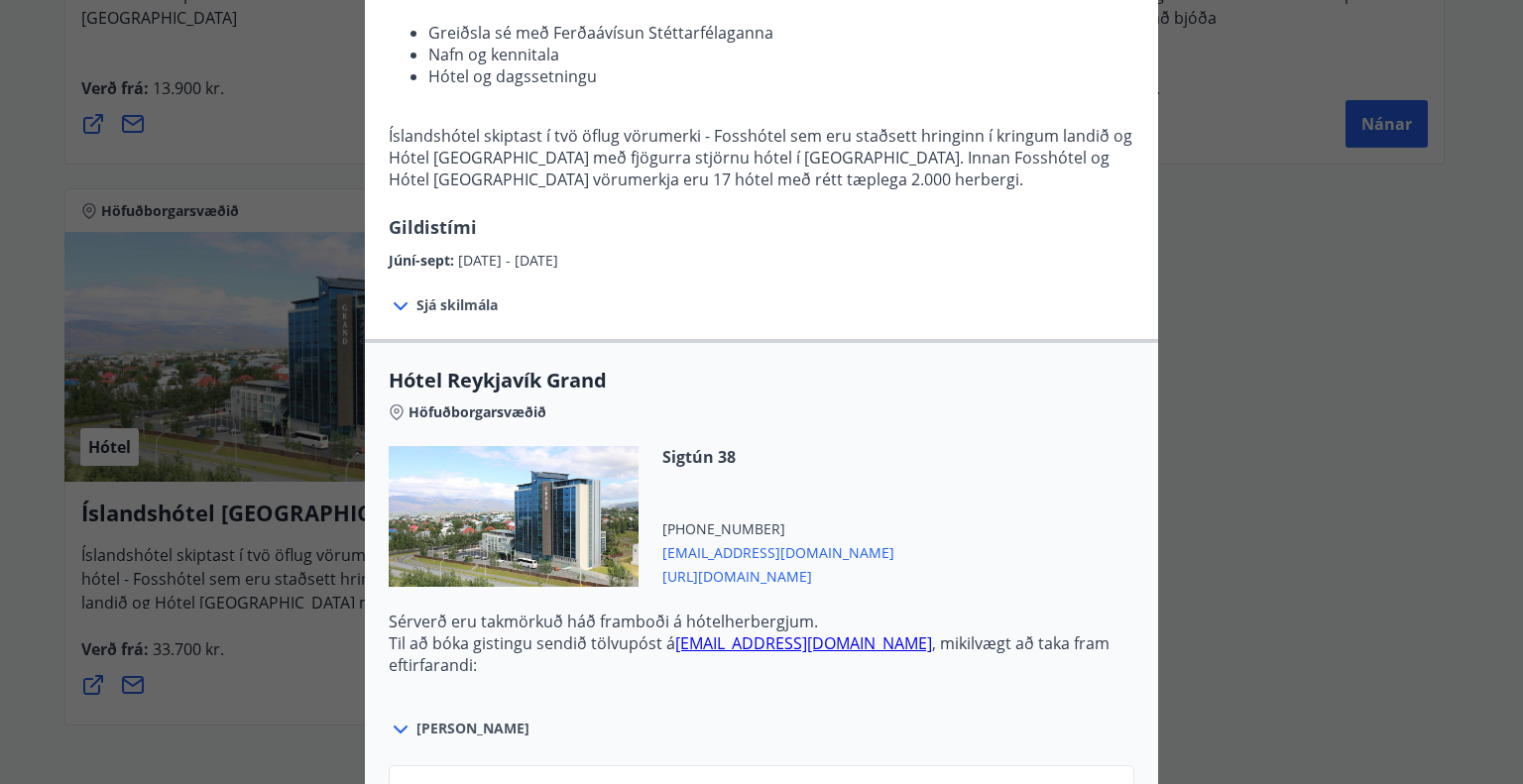 drag, startPoint x: 450, startPoint y: 300, endPoint x: 474, endPoint y: 310, distance: 26 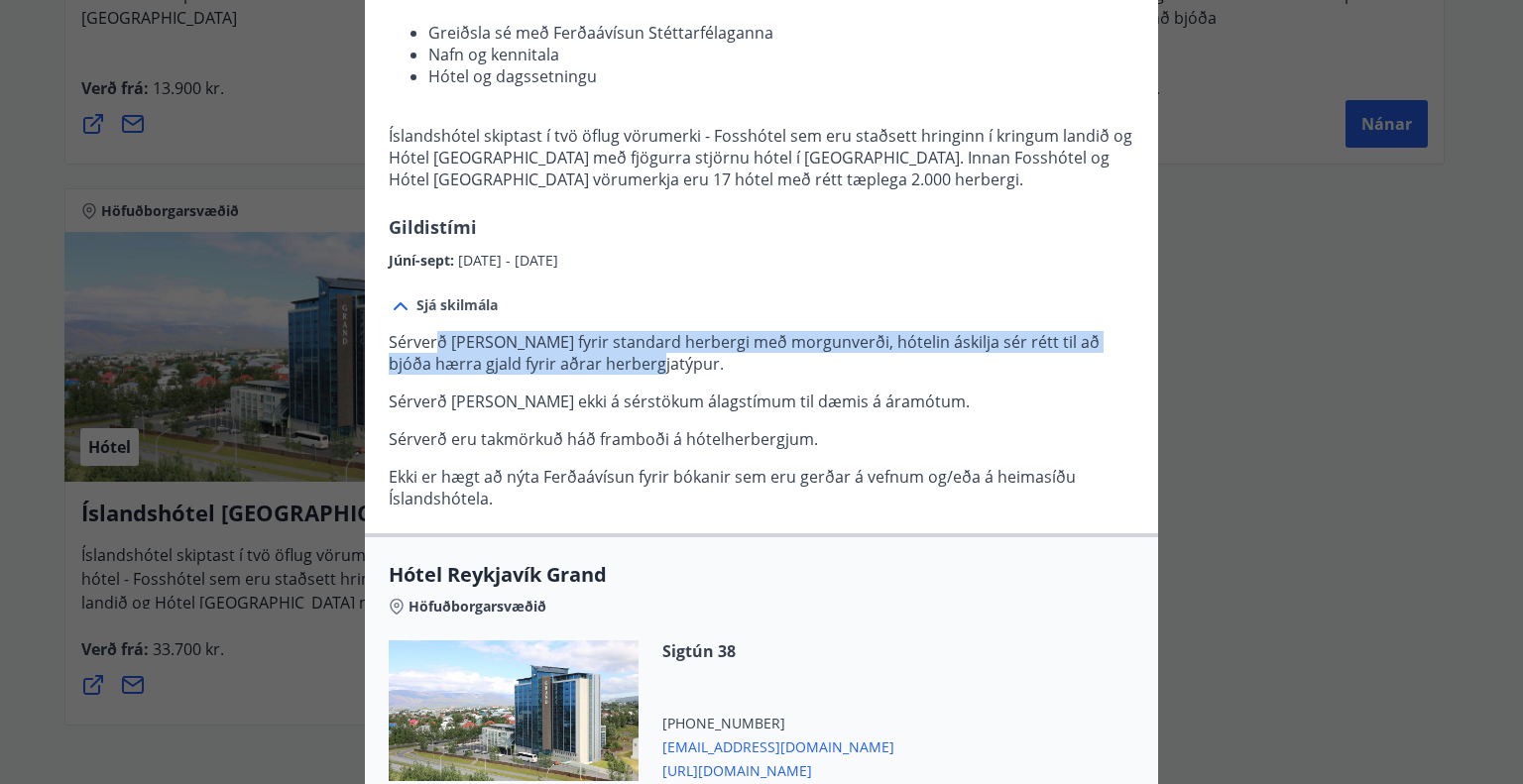 drag, startPoint x: 433, startPoint y: 335, endPoint x: 784, endPoint y: 365, distance: 352.27972 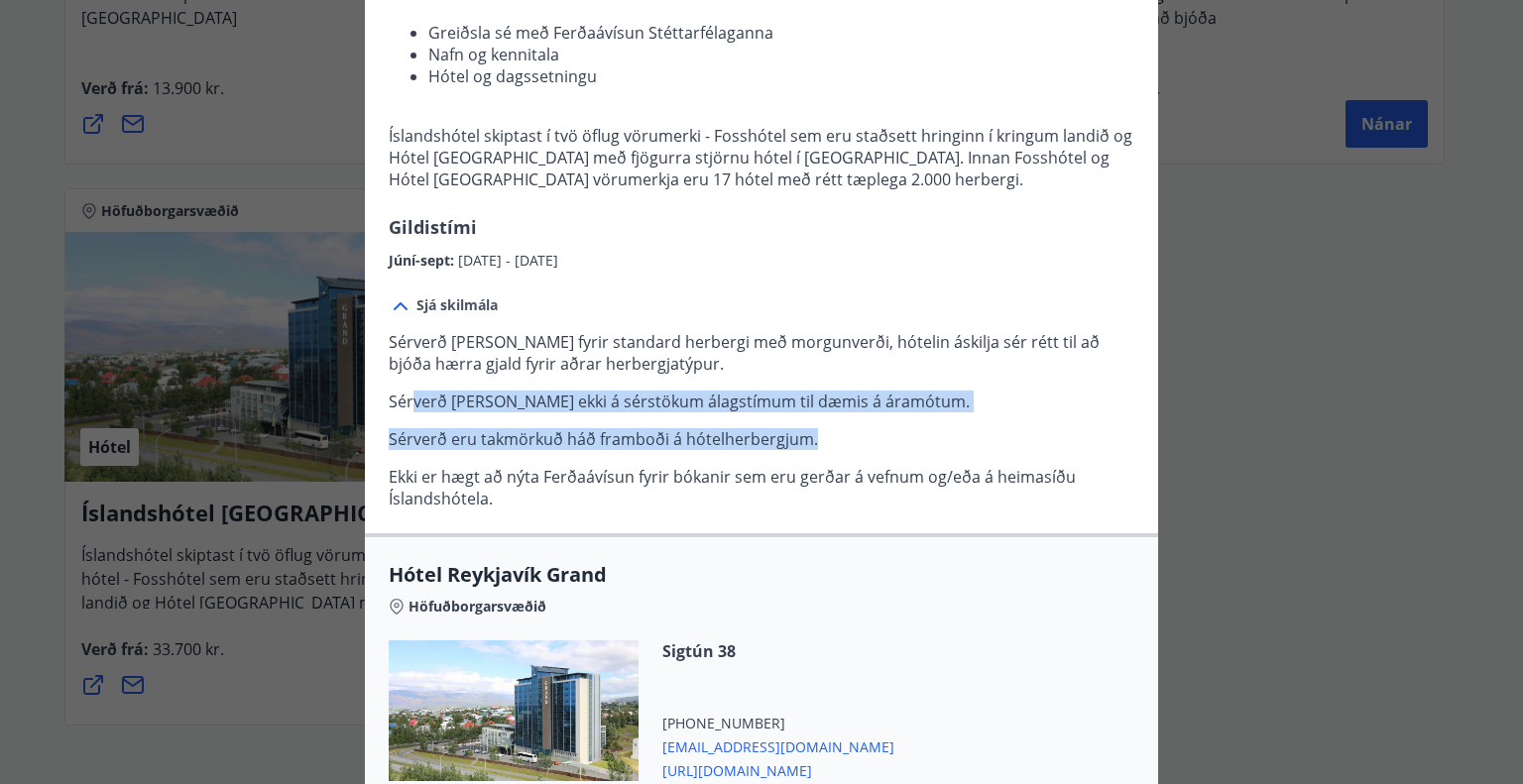 drag, startPoint x: 418, startPoint y: 401, endPoint x: 901, endPoint y: 416, distance: 483.23286 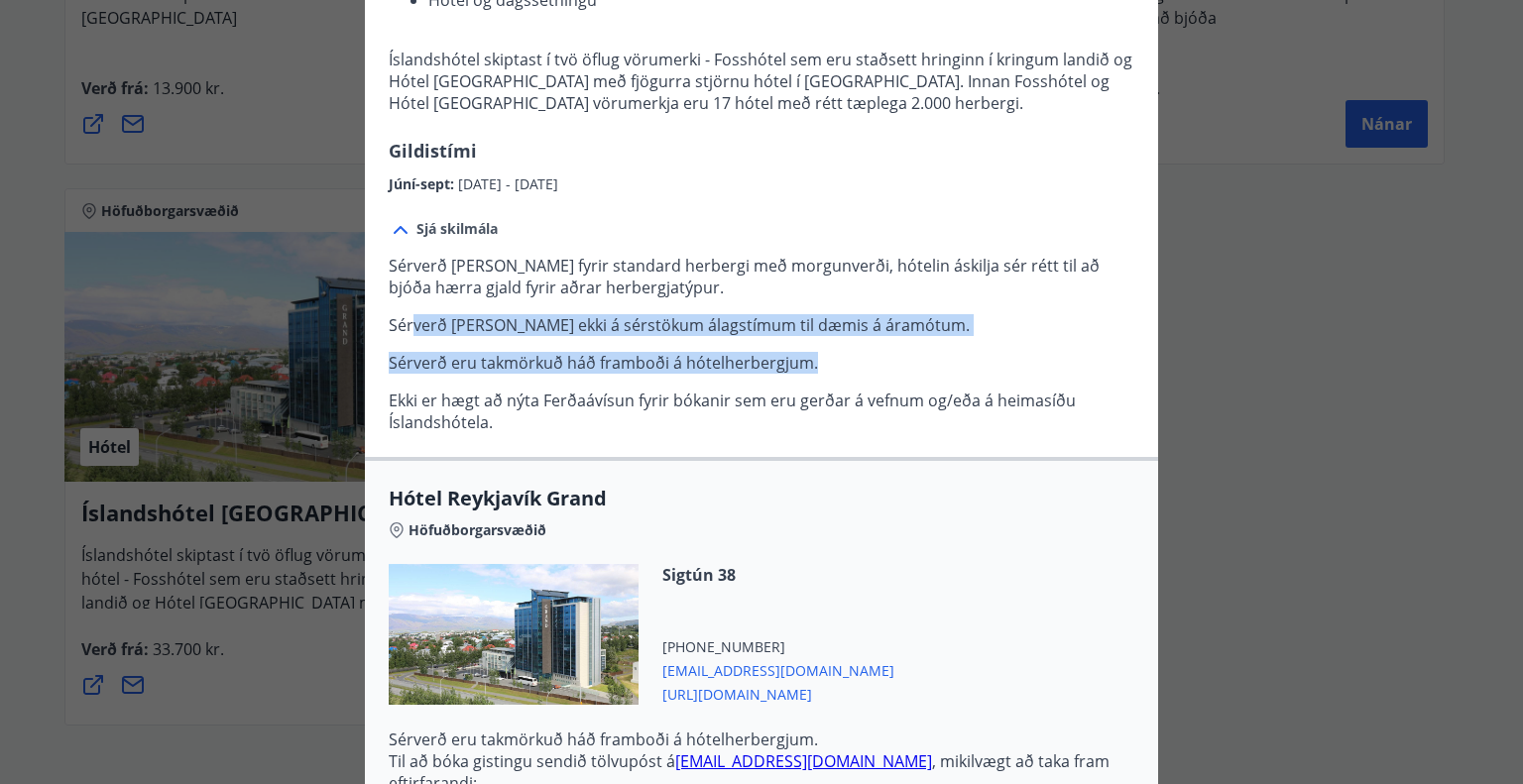 scroll, scrollTop: 396, scrollLeft: 0, axis: vertical 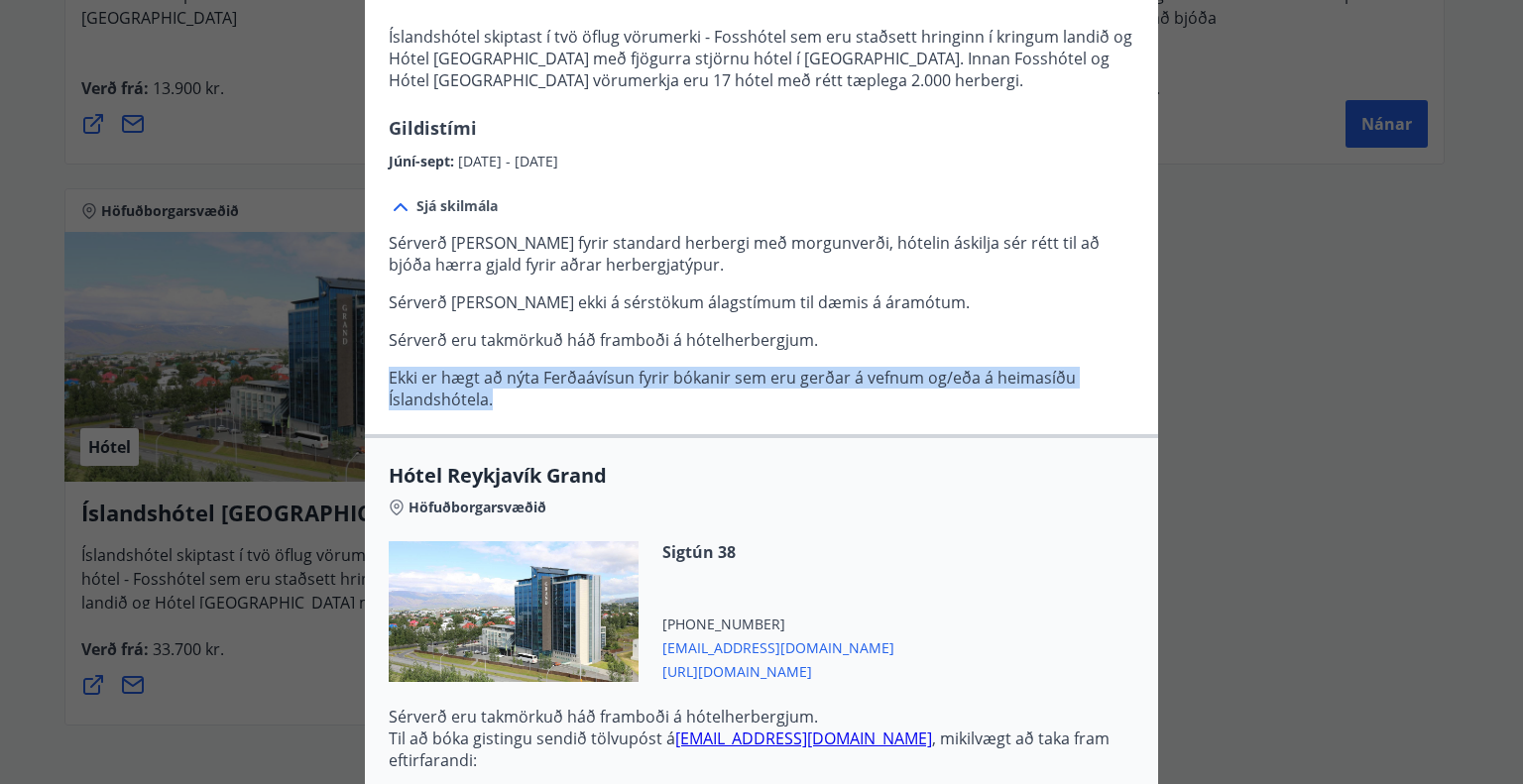 drag, startPoint x: 379, startPoint y: 385, endPoint x: 506, endPoint y: 412, distance: 129.83836 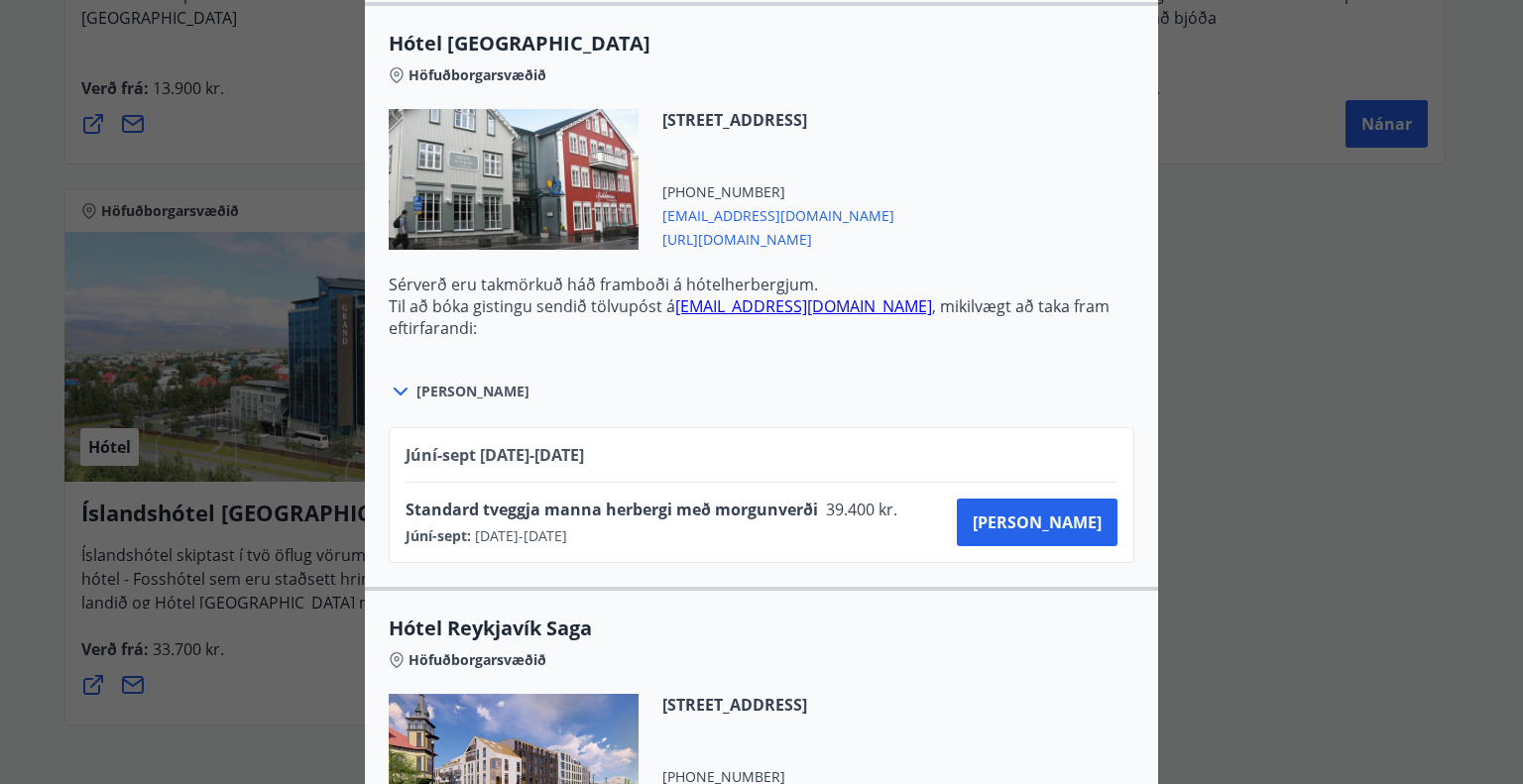 scroll, scrollTop: 1586, scrollLeft: 0, axis: vertical 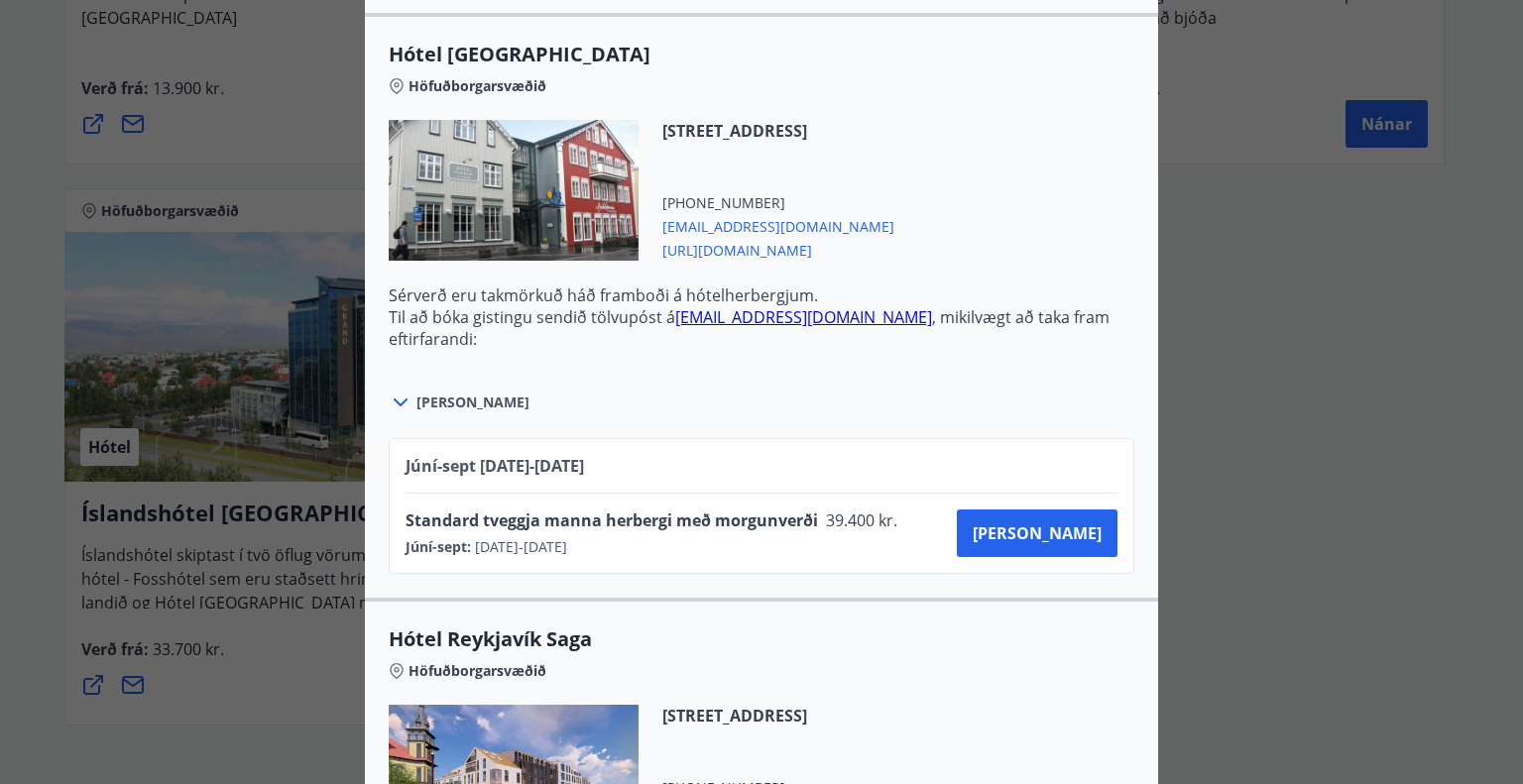 drag, startPoint x: 480, startPoint y: 501, endPoint x: 650, endPoint y: 538, distance: 173.97988 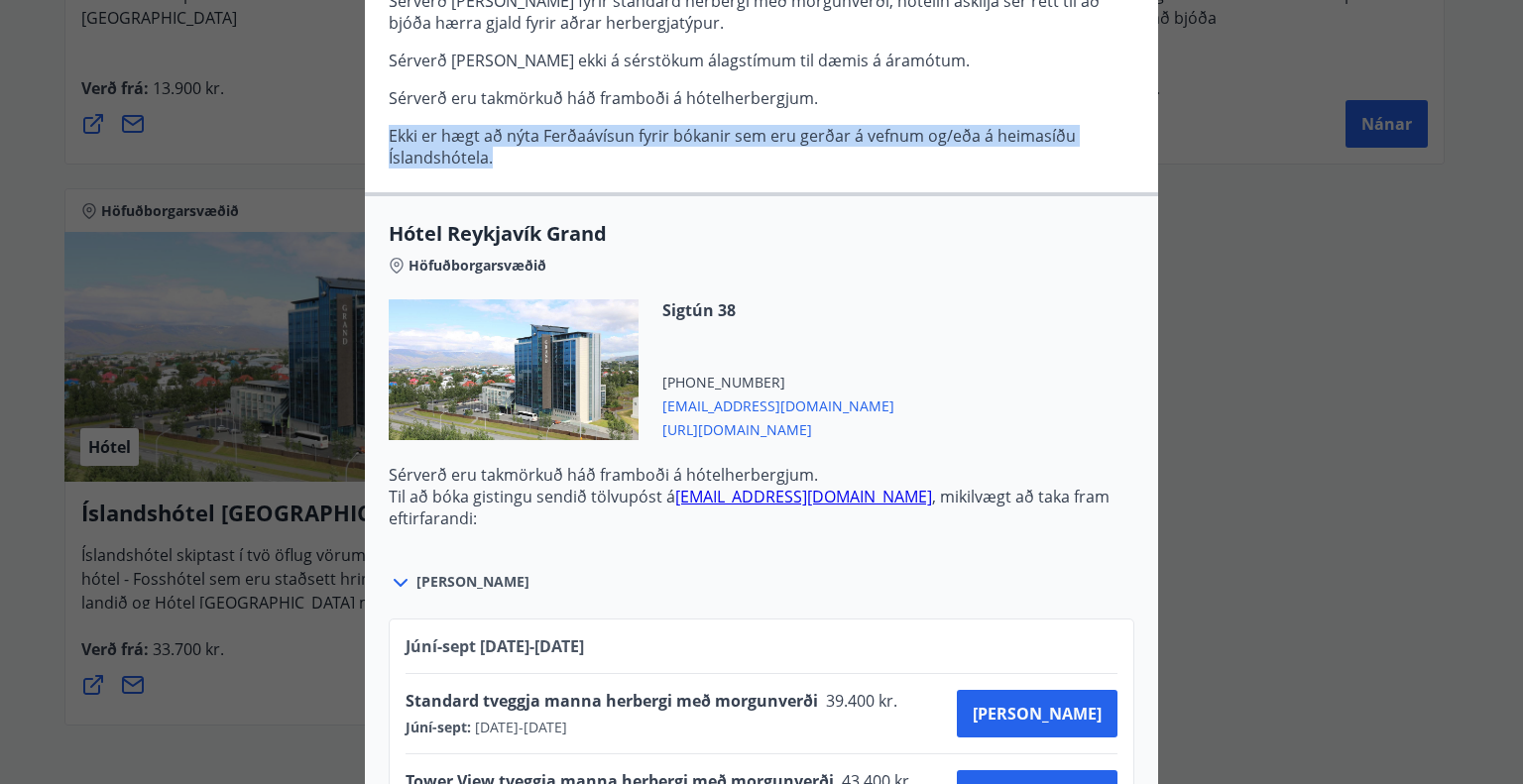 scroll, scrollTop: 595, scrollLeft: 0, axis: vertical 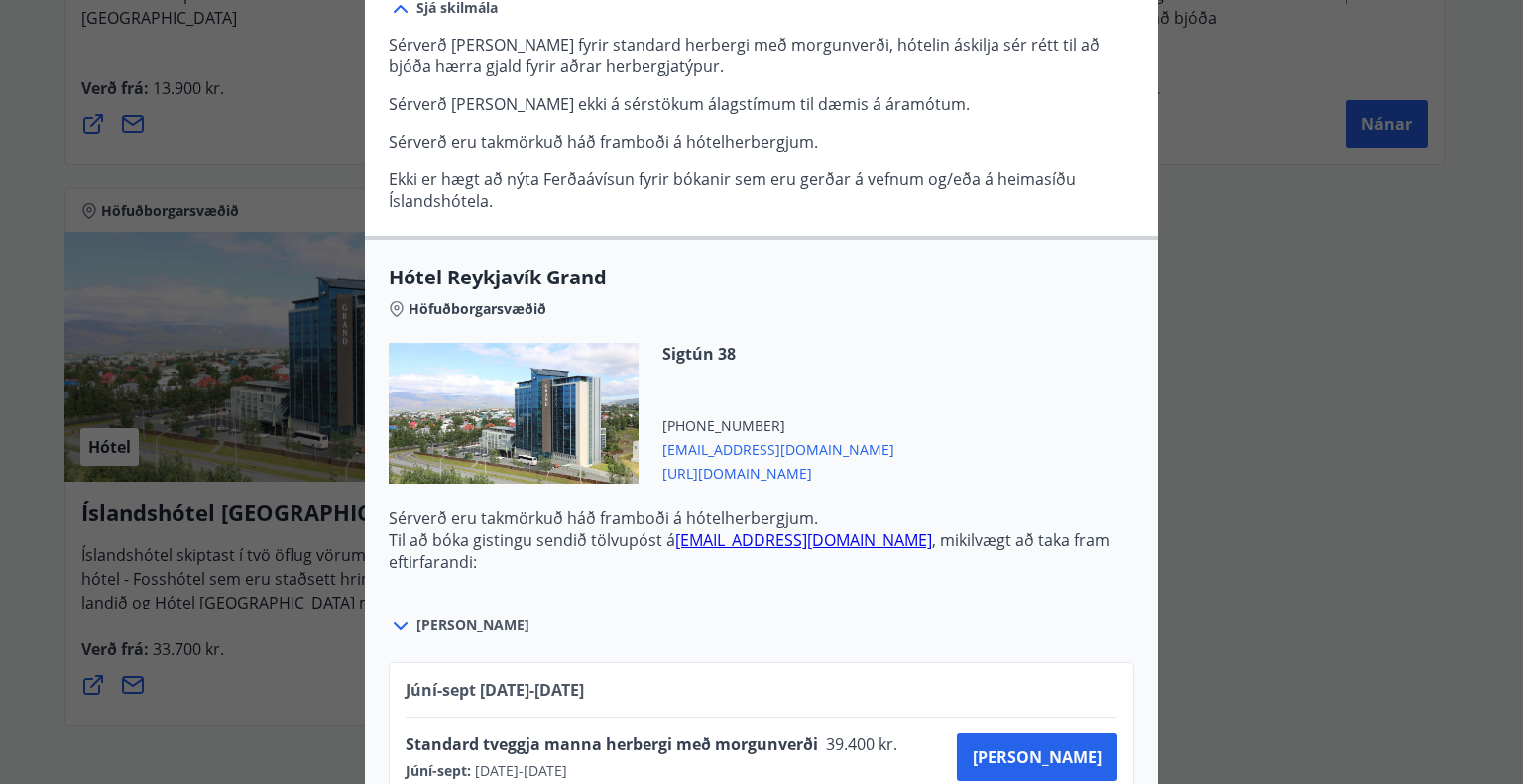 drag, startPoint x: 720, startPoint y: 471, endPoint x: 690, endPoint y: 479, distance: 31.04835 